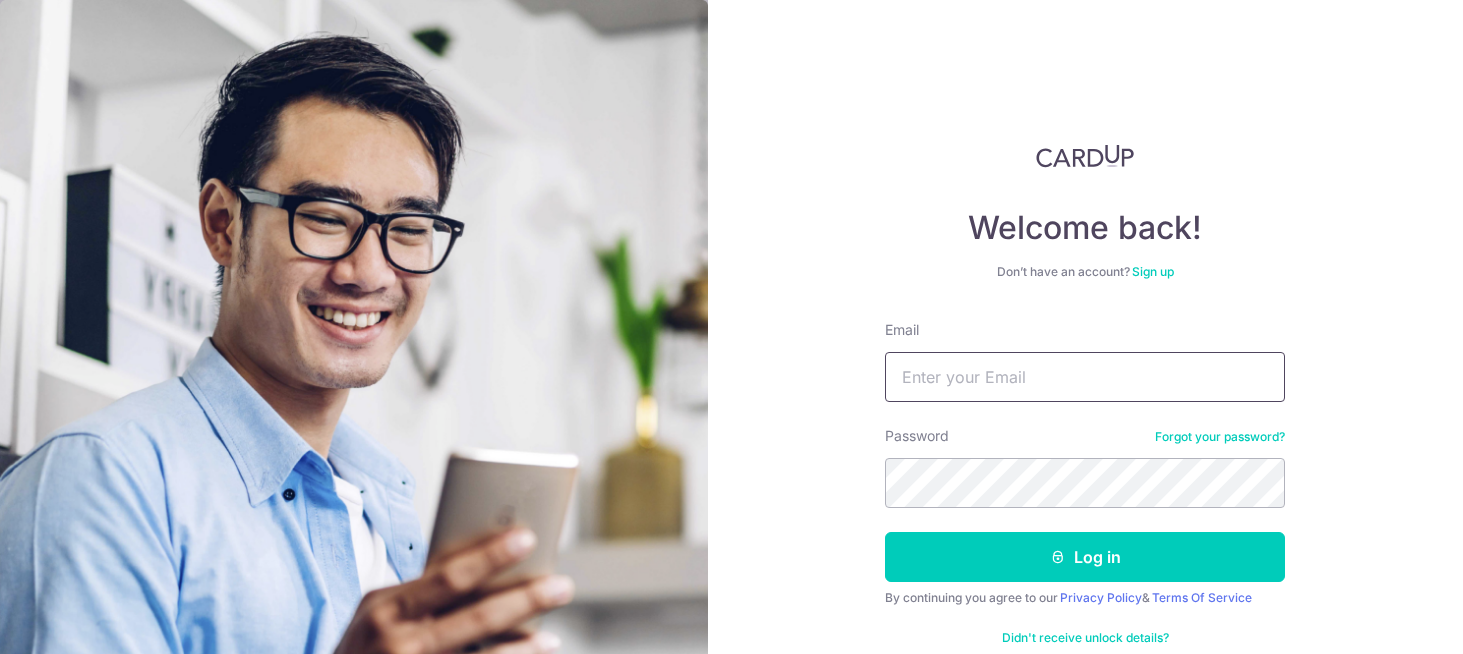 scroll, scrollTop: 0, scrollLeft: 0, axis: both 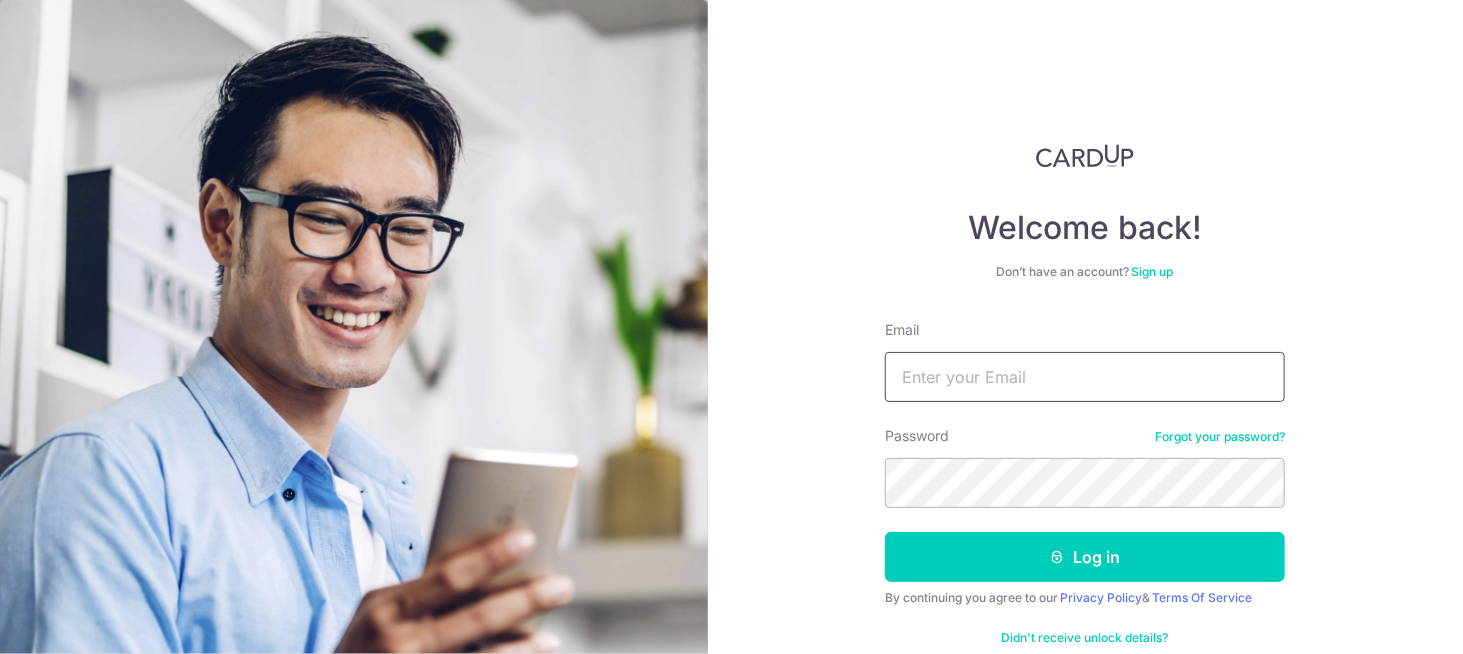 click on "Email" at bounding box center [1085, 377] 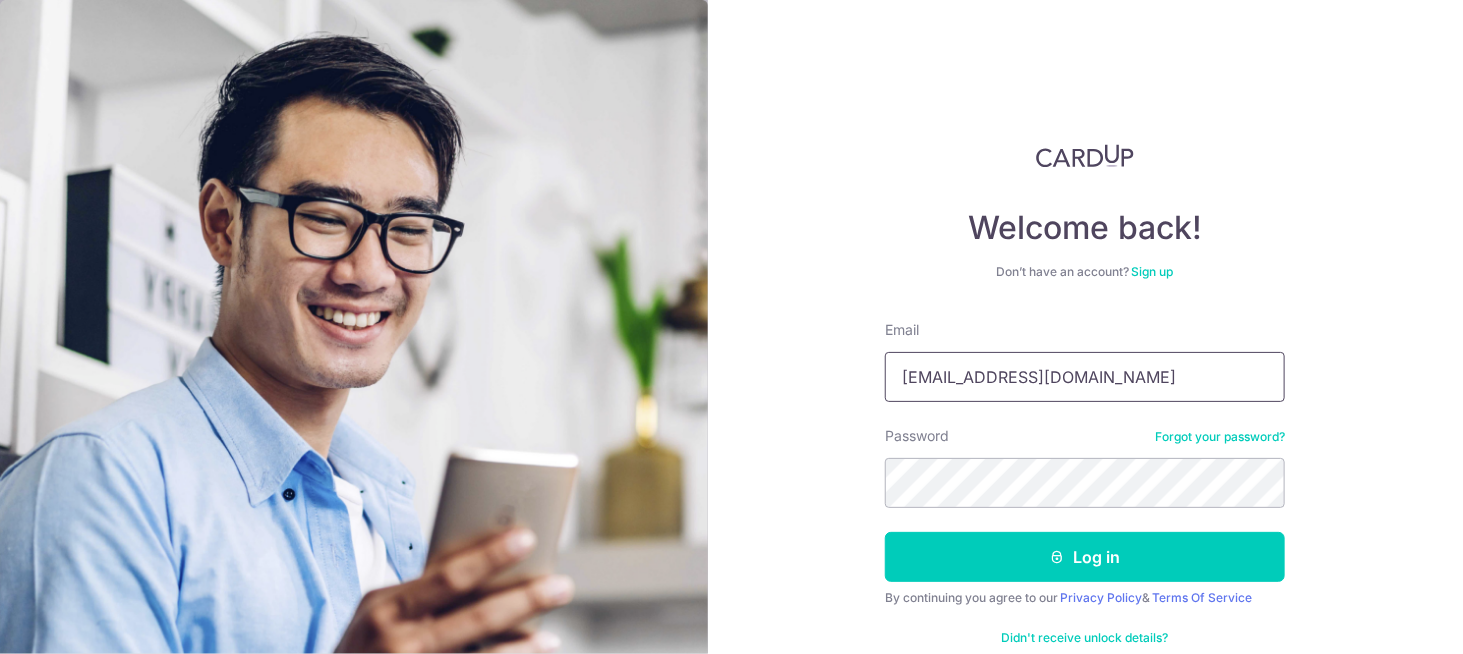 type on "chewaunjie@gmail.com" 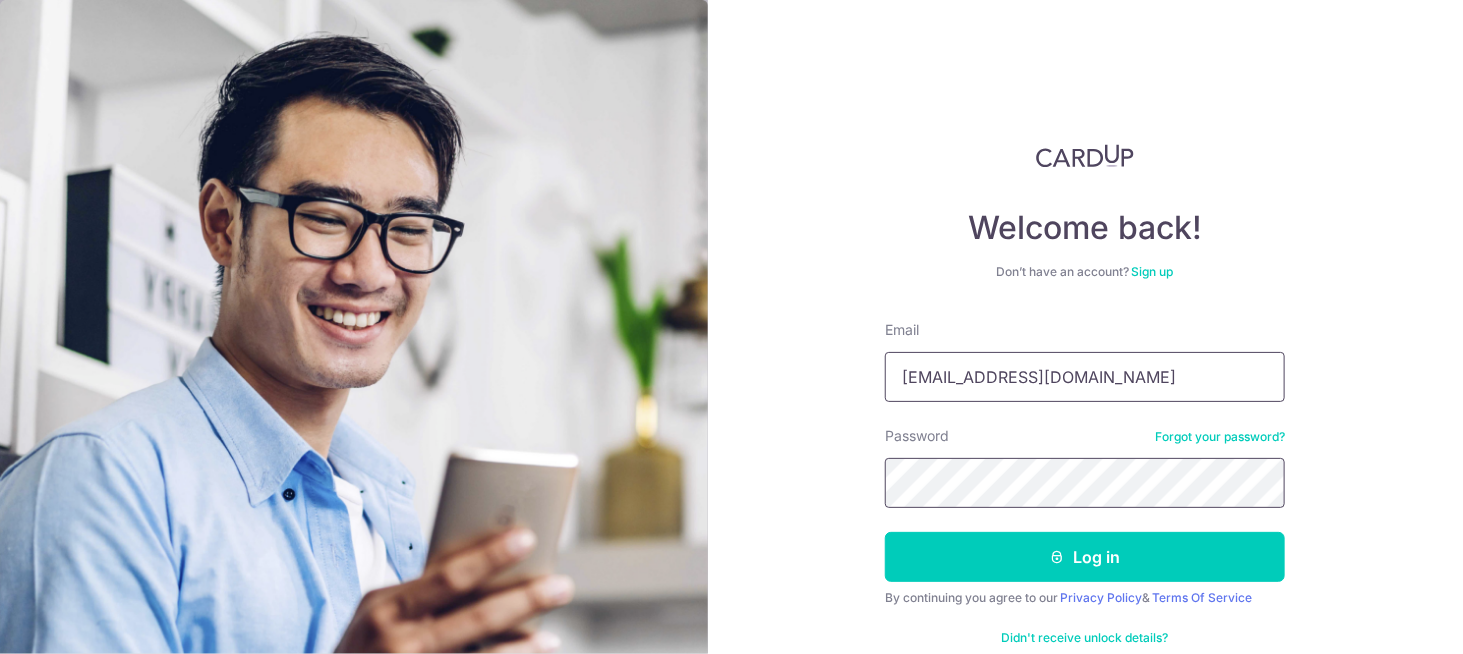 click on "Log in" at bounding box center [1085, 557] 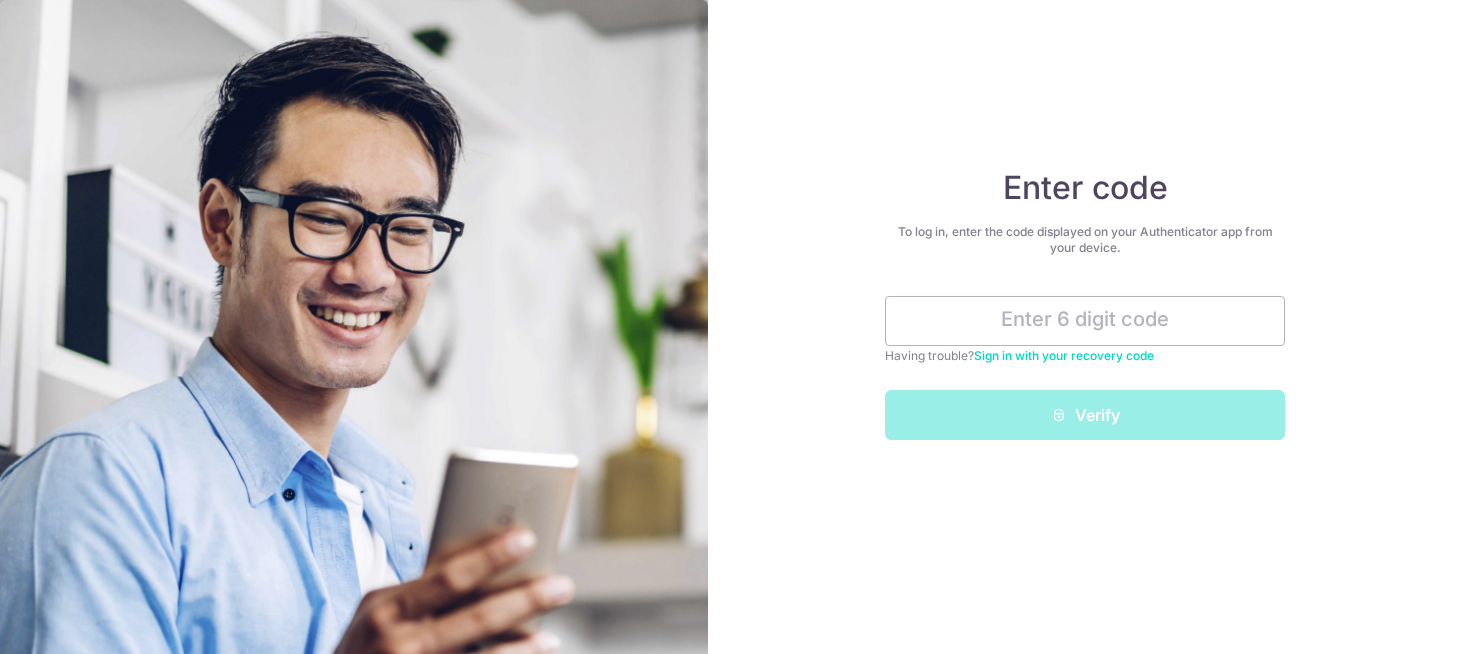 scroll, scrollTop: 0, scrollLeft: 0, axis: both 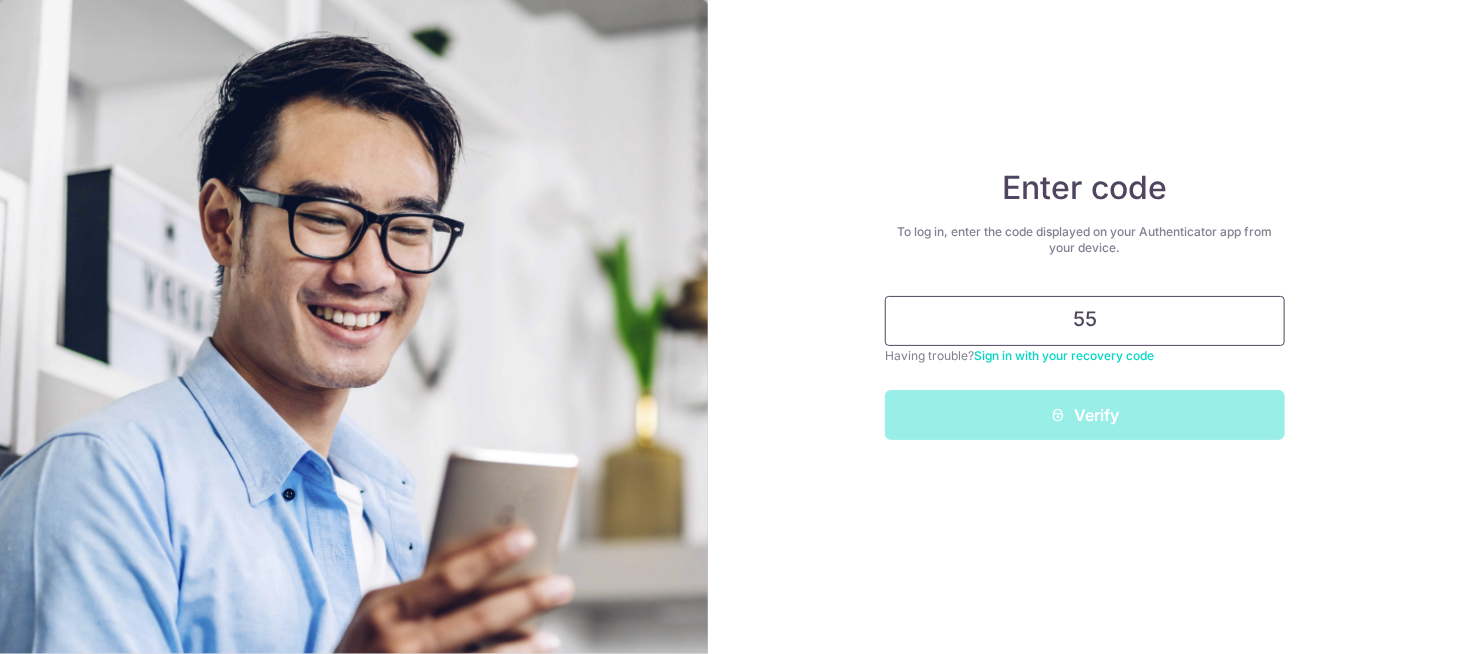 type on "5" 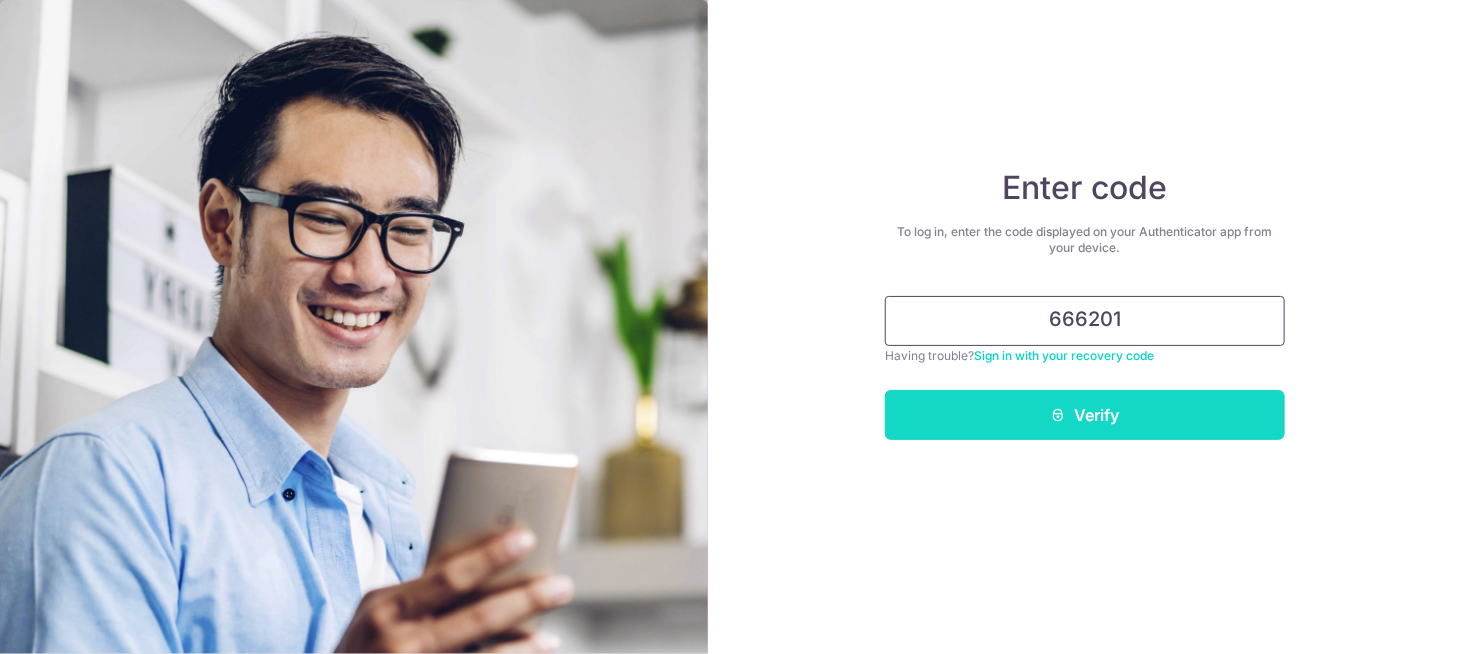 type on "666201" 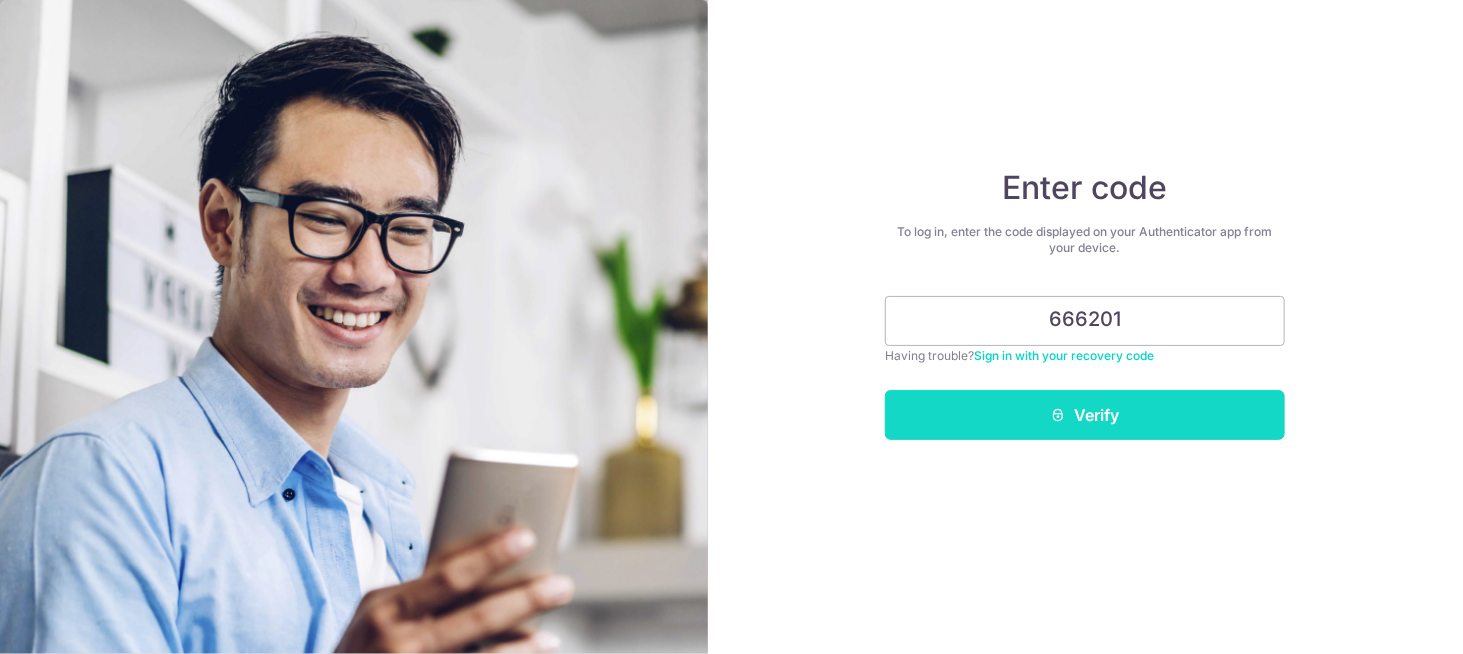 click on "Verify" at bounding box center [1085, 415] 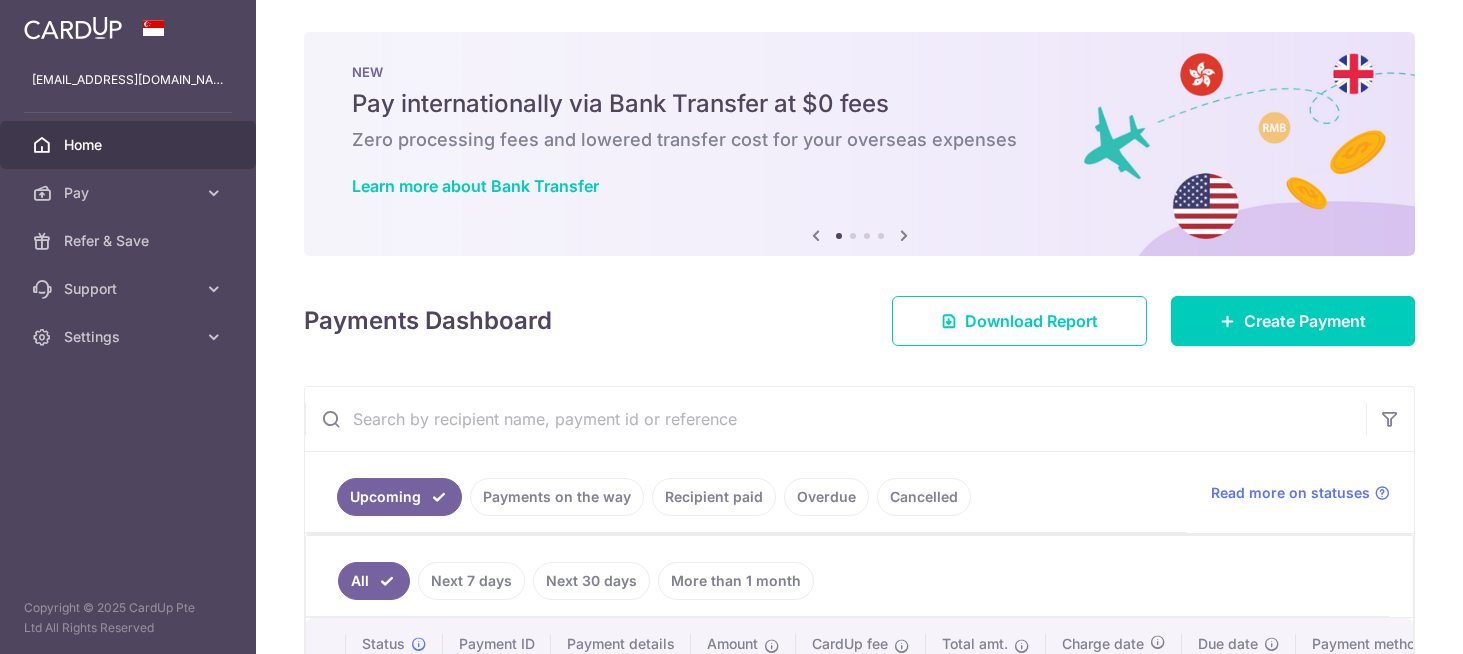 scroll, scrollTop: 0, scrollLeft: 0, axis: both 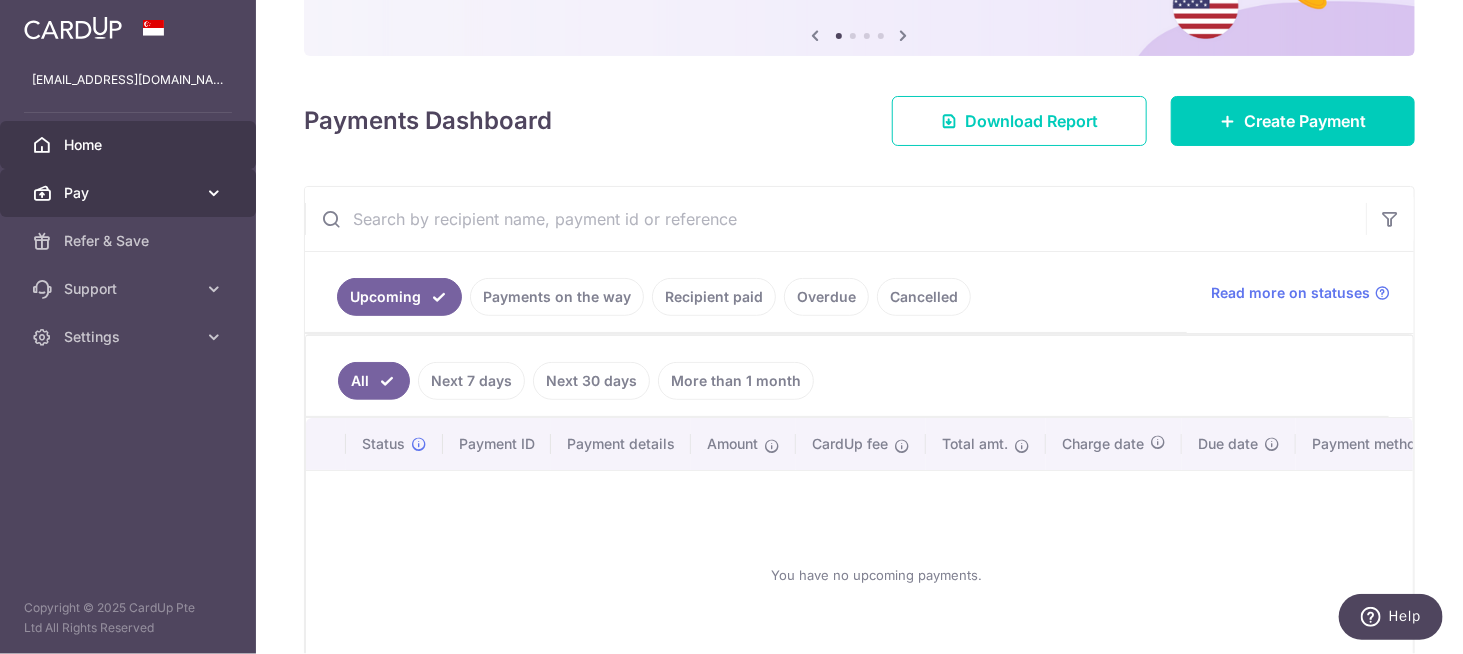 click on "Pay" at bounding box center [130, 193] 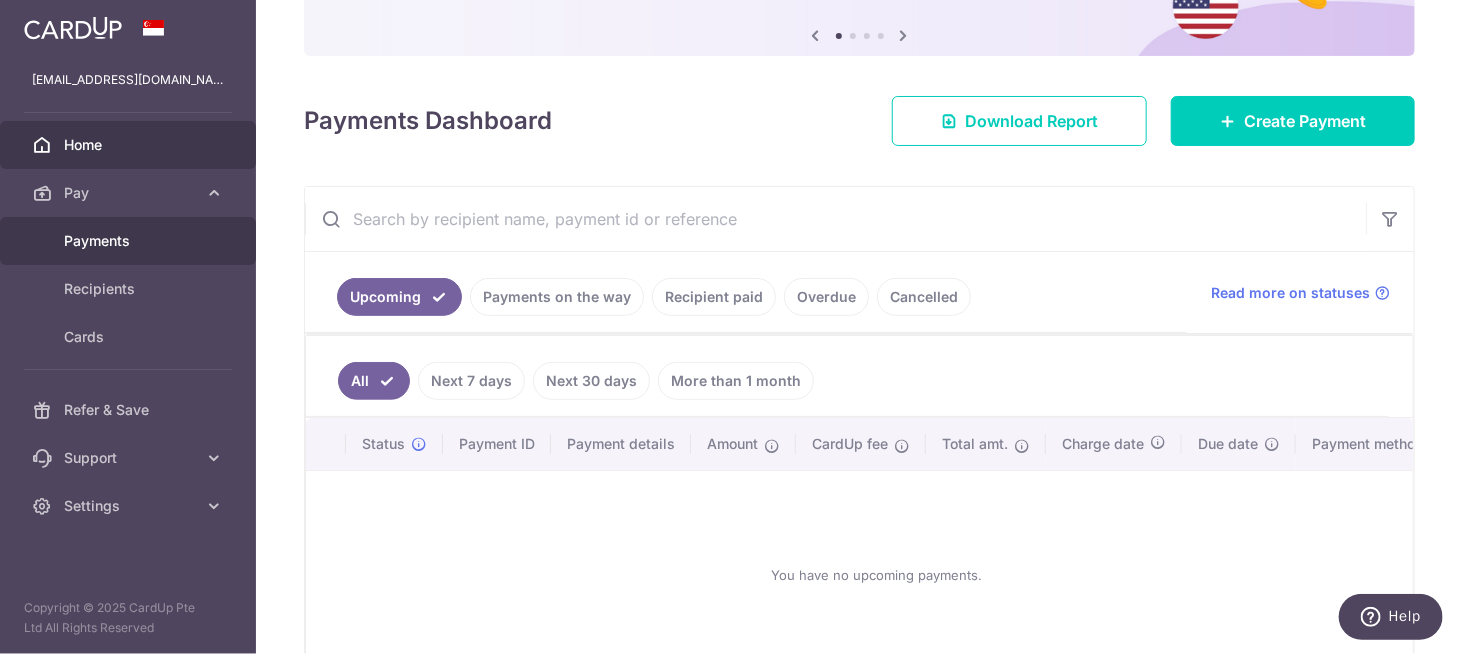 click on "Payments" at bounding box center [128, 241] 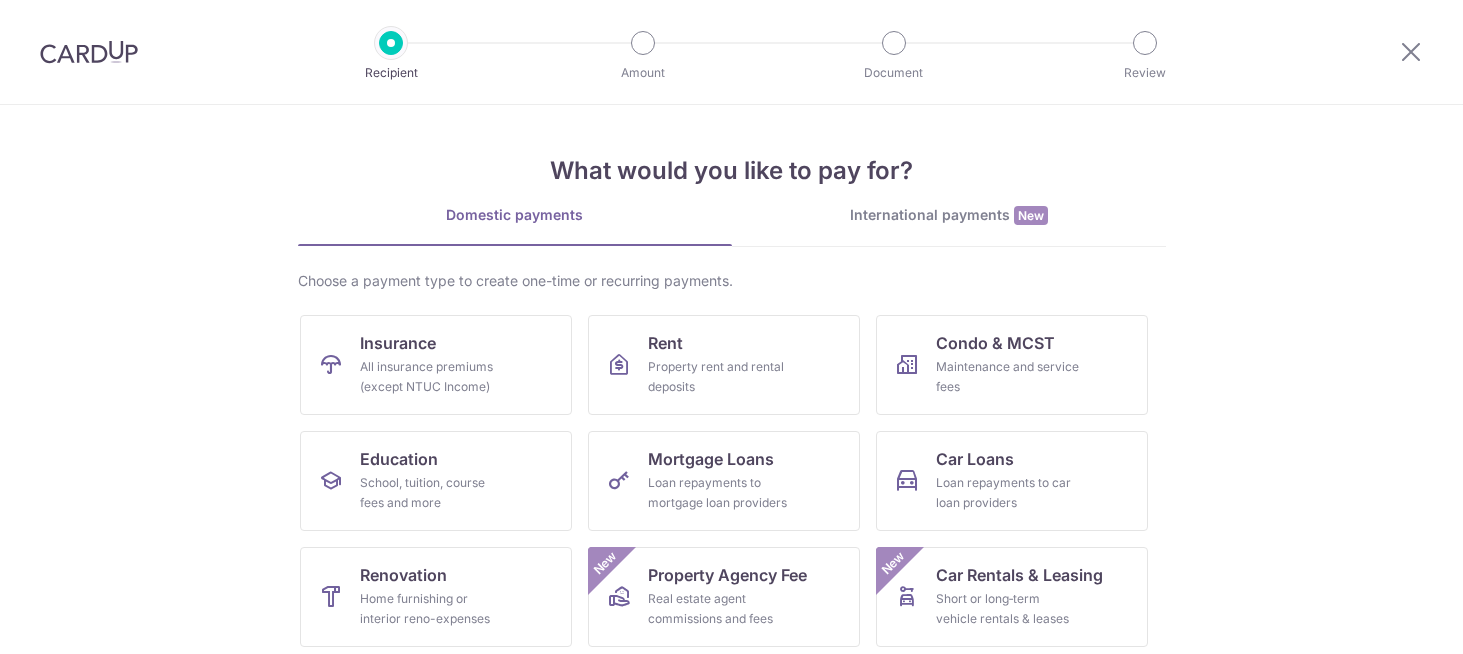 scroll, scrollTop: 0, scrollLeft: 0, axis: both 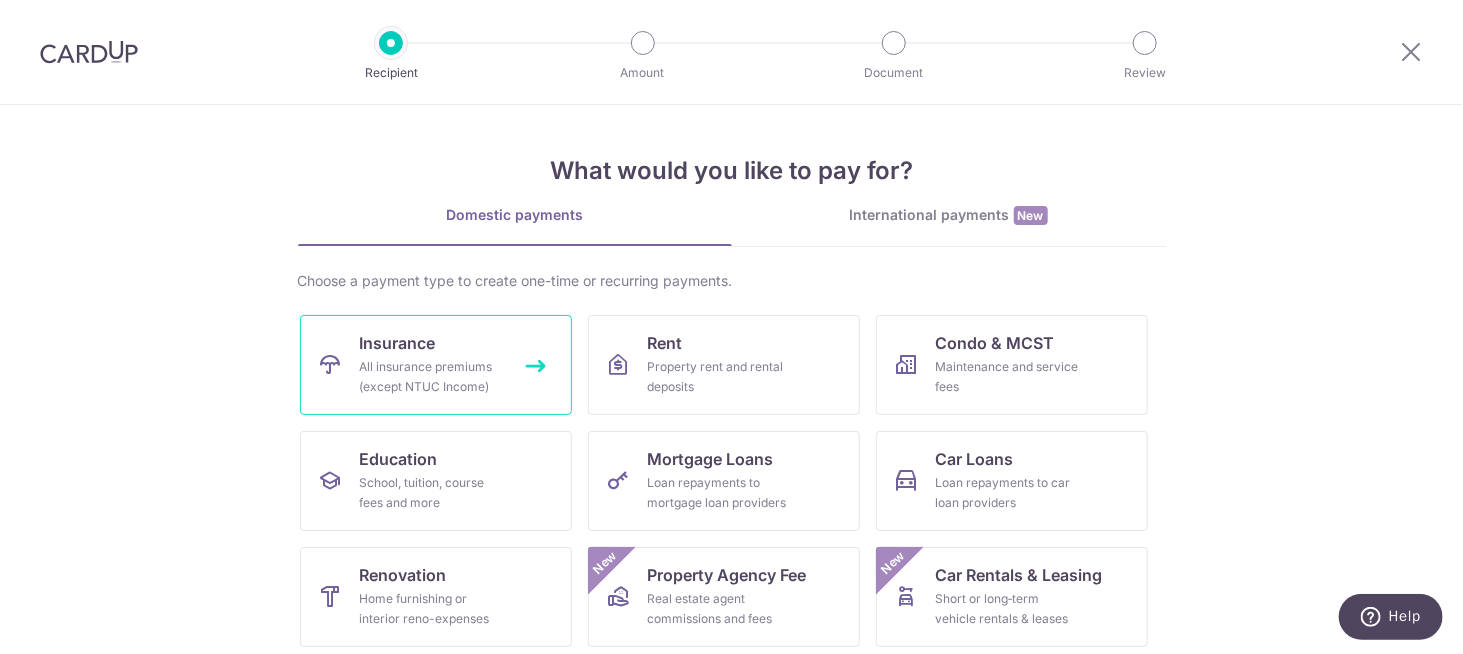 click on "All insurance premiums (except NTUC Income)" at bounding box center [432, 377] 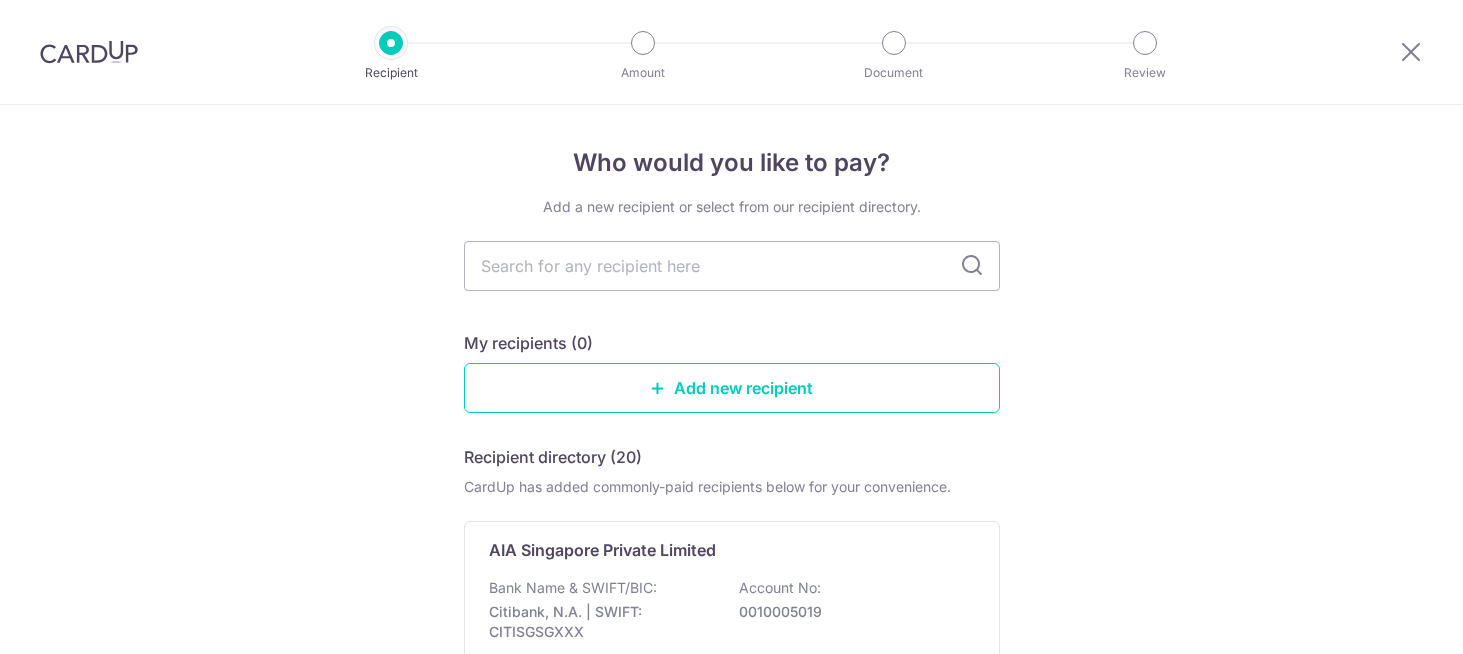 scroll, scrollTop: 0, scrollLeft: 0, axis: both 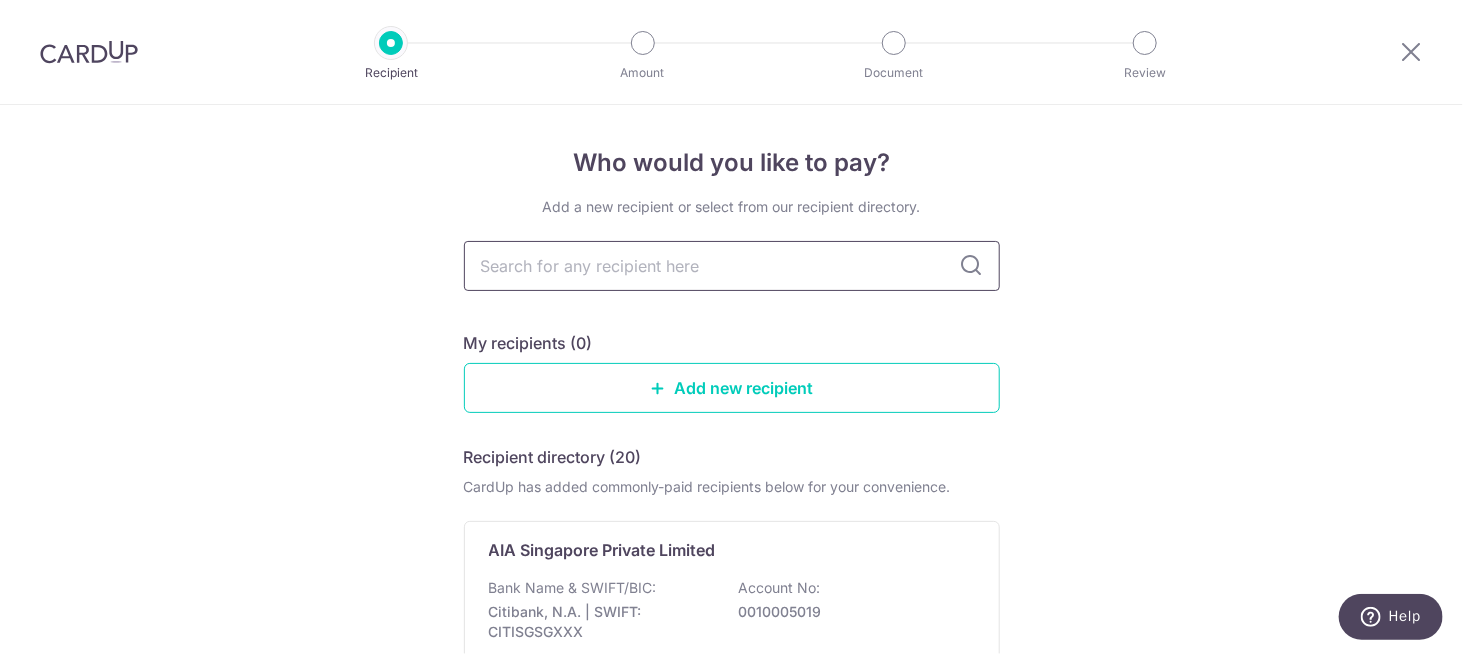click at bounding box center (732, 266) 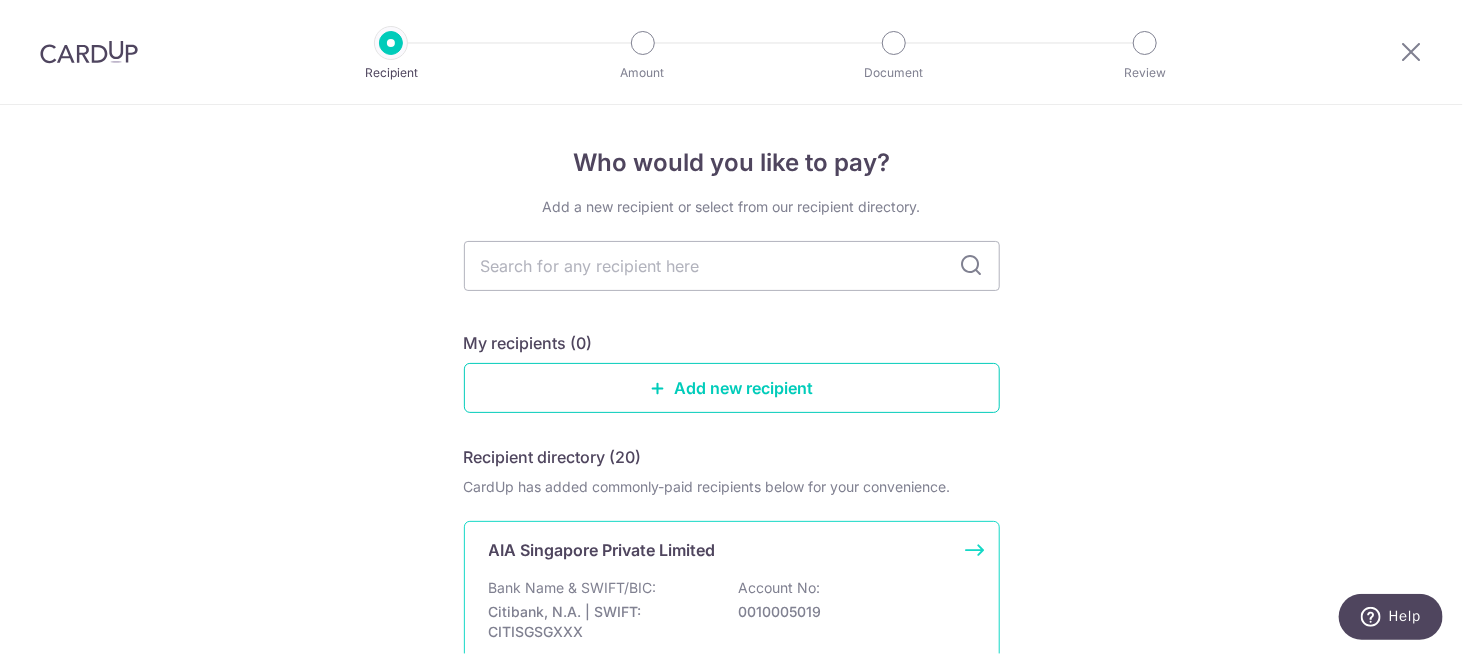 scroll, scrollTop: 0, scrollLeft: 0, axis: both 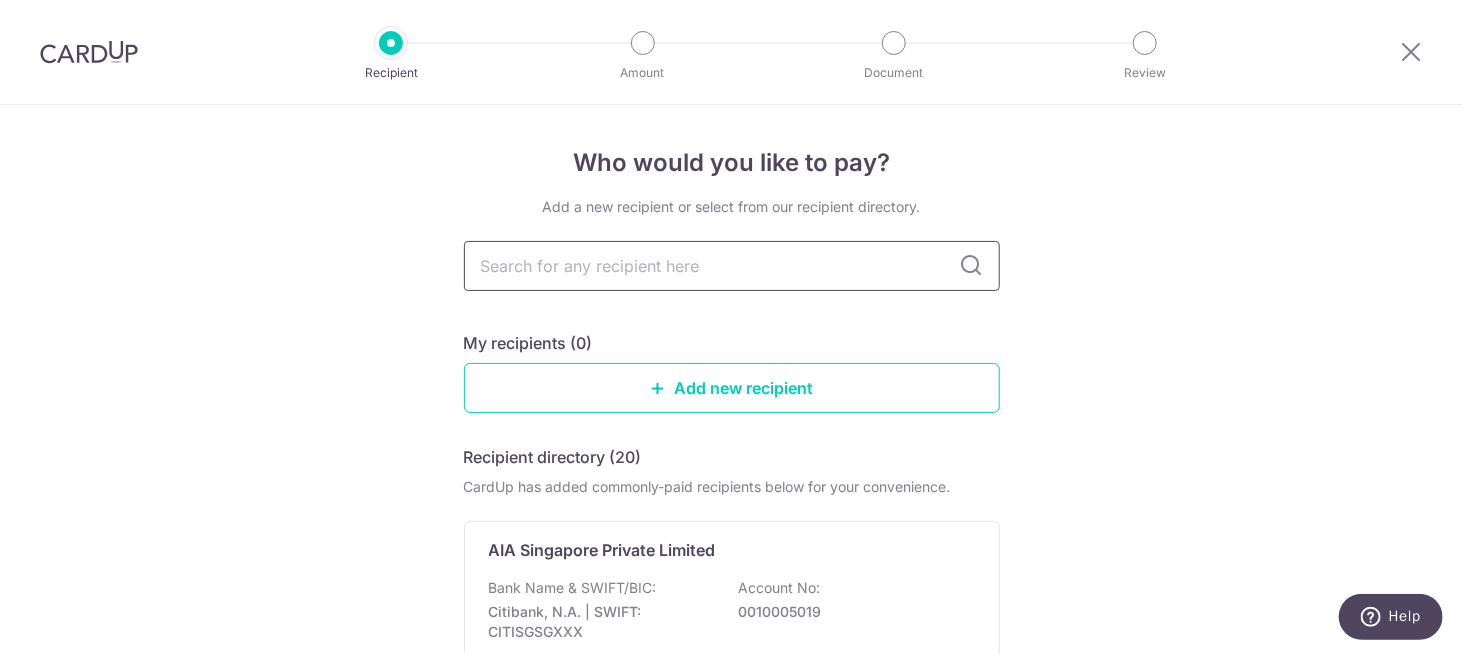 click at bounding box center (732, 266) 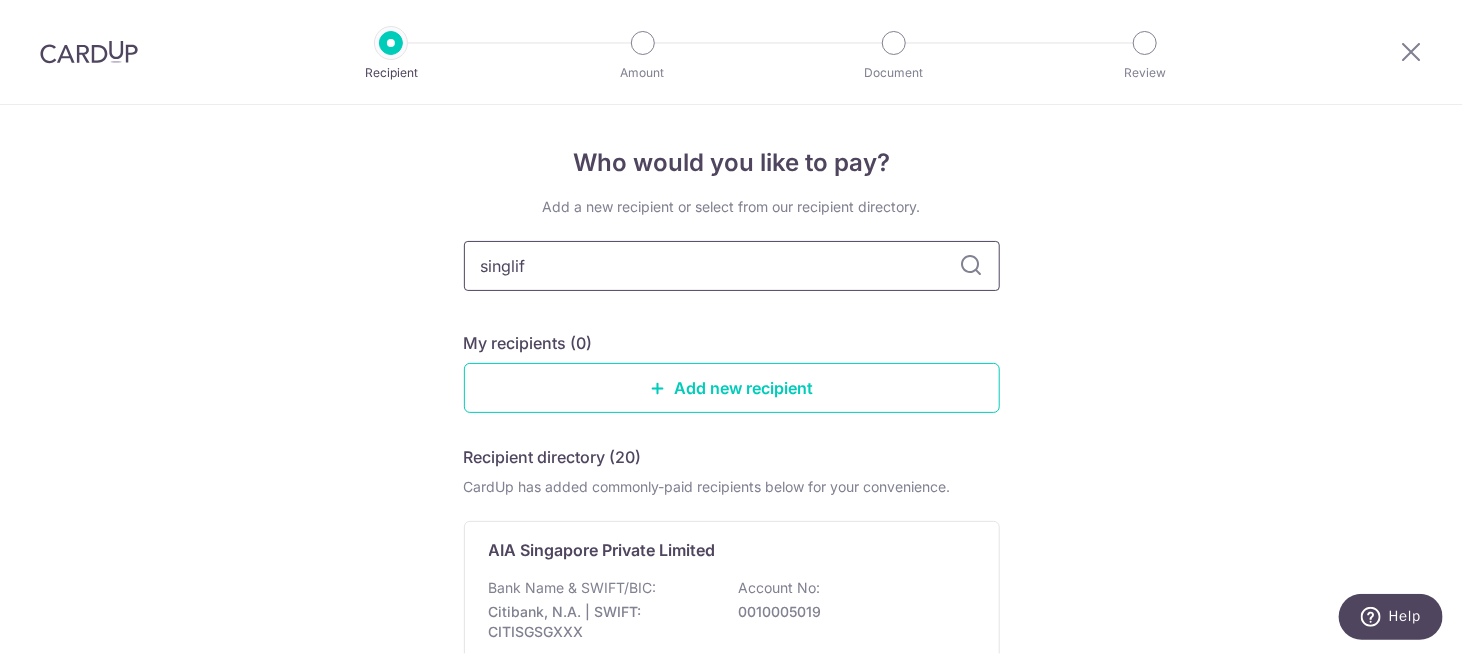 type on "singlife" 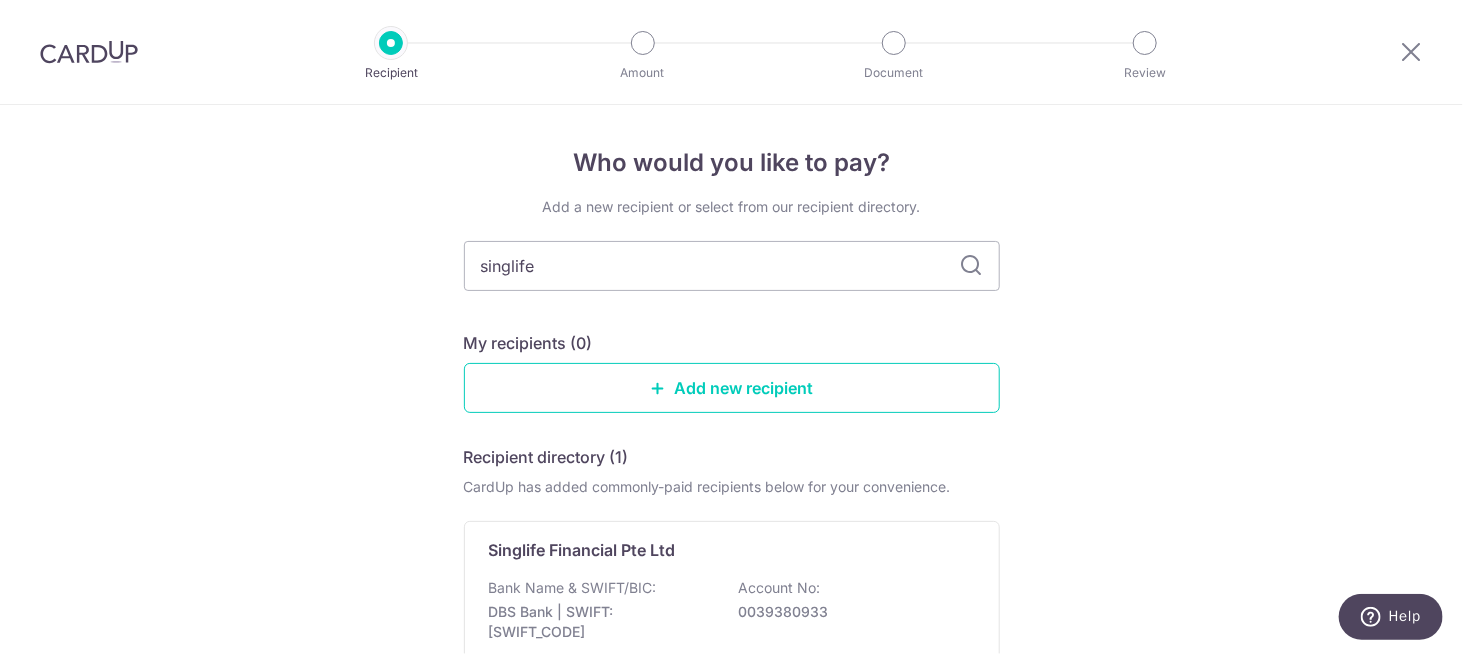 click at bounding box center [972, 266] 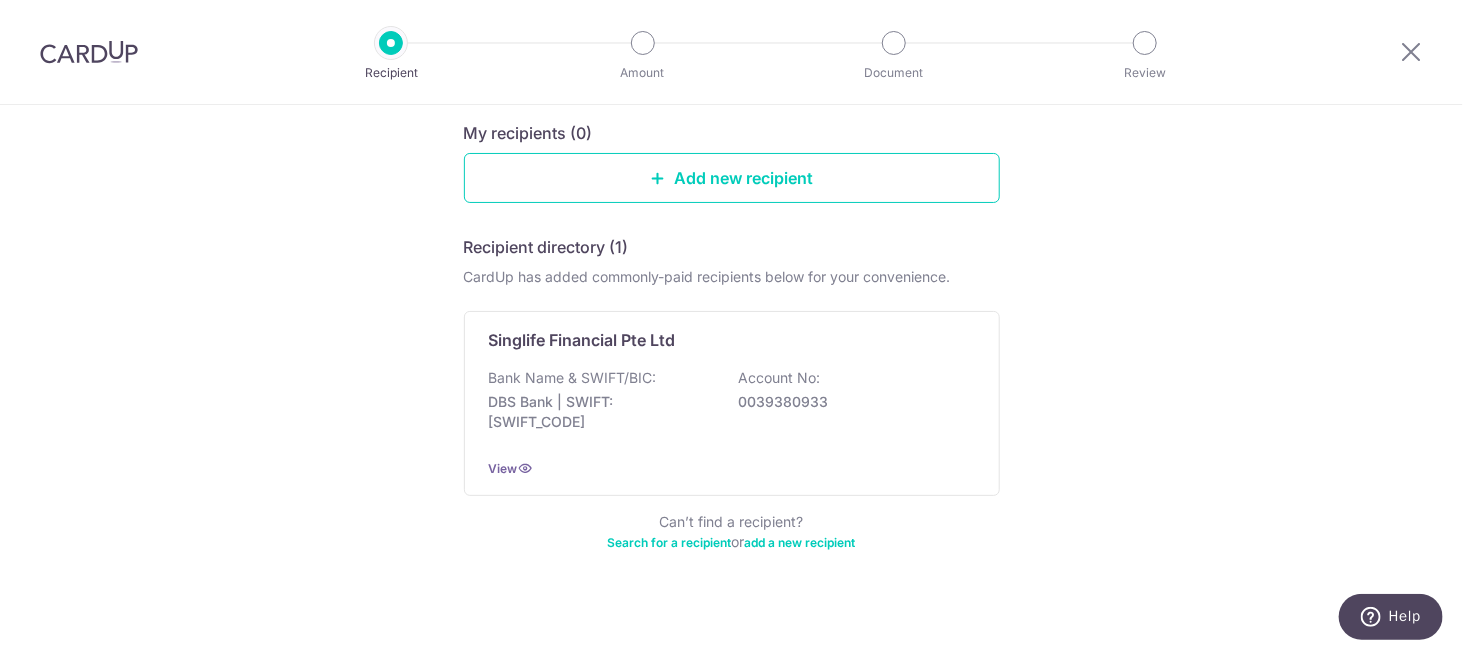 scroll, scrollTop: 223, scrollLeft: 0, axis: vertical 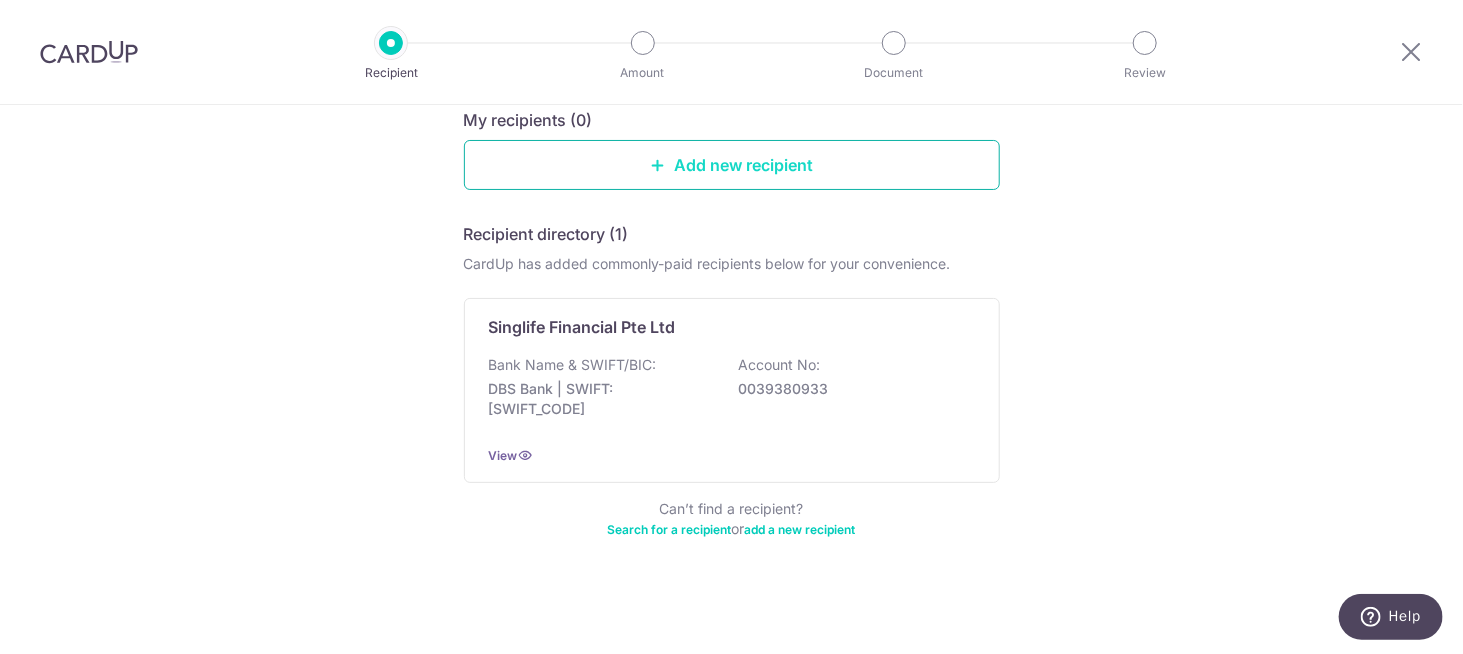 click on "Add new recipient" at bounding box center (732, 165) 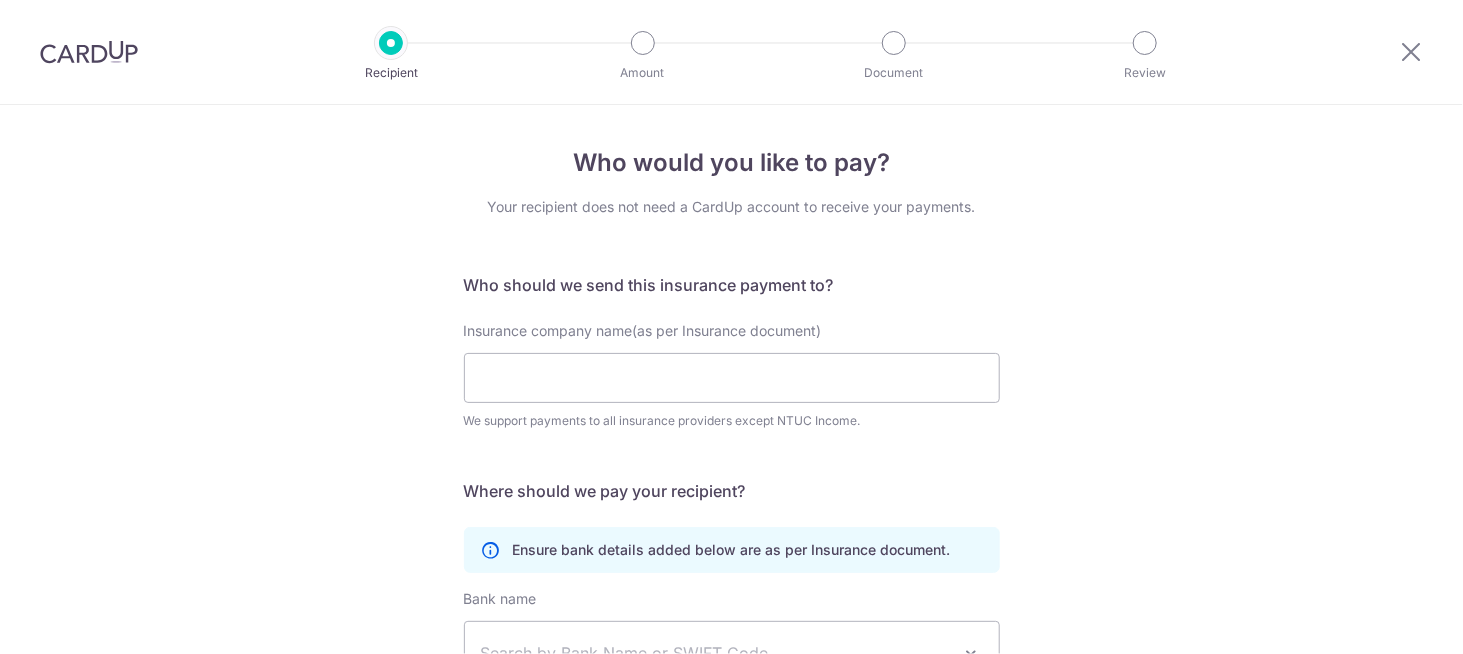 scroll, scrollTop: 0, scrollLeft: 0, axis: both 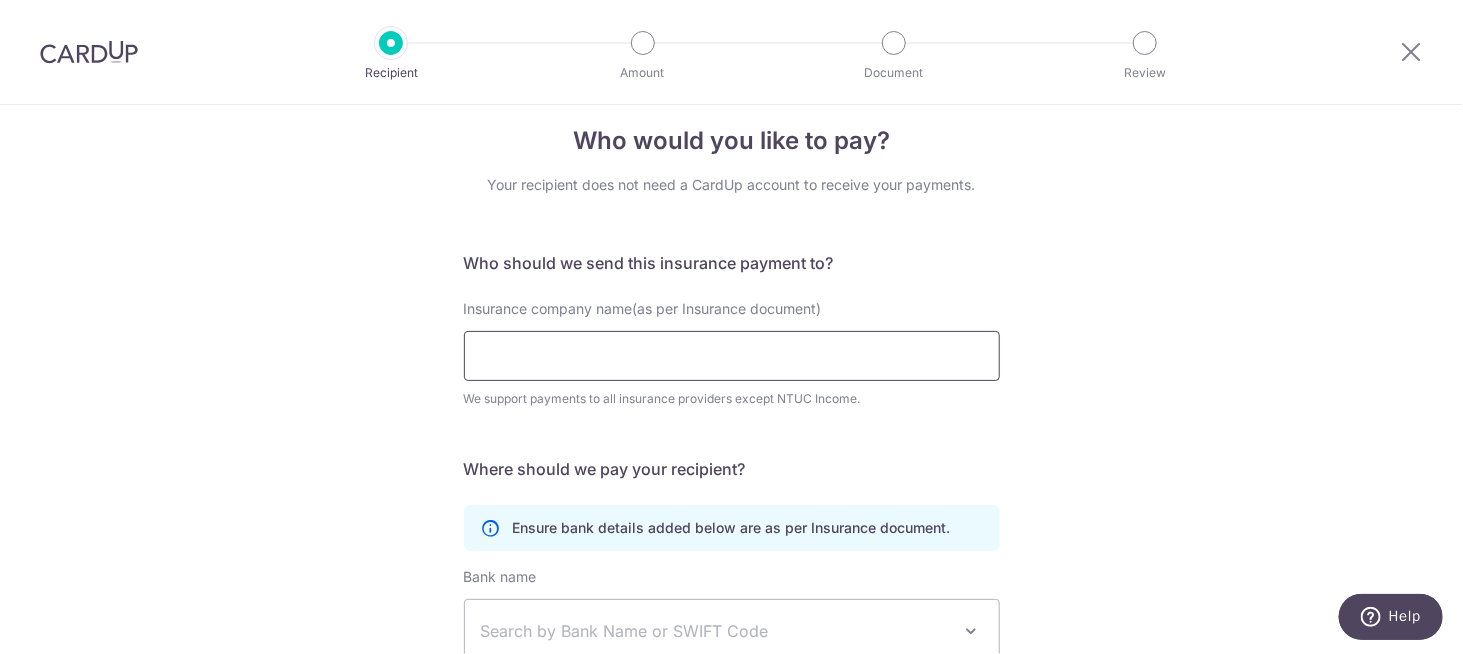 click on "Insurance company name(as per Insurance document)" at bounding box center (732, 356) 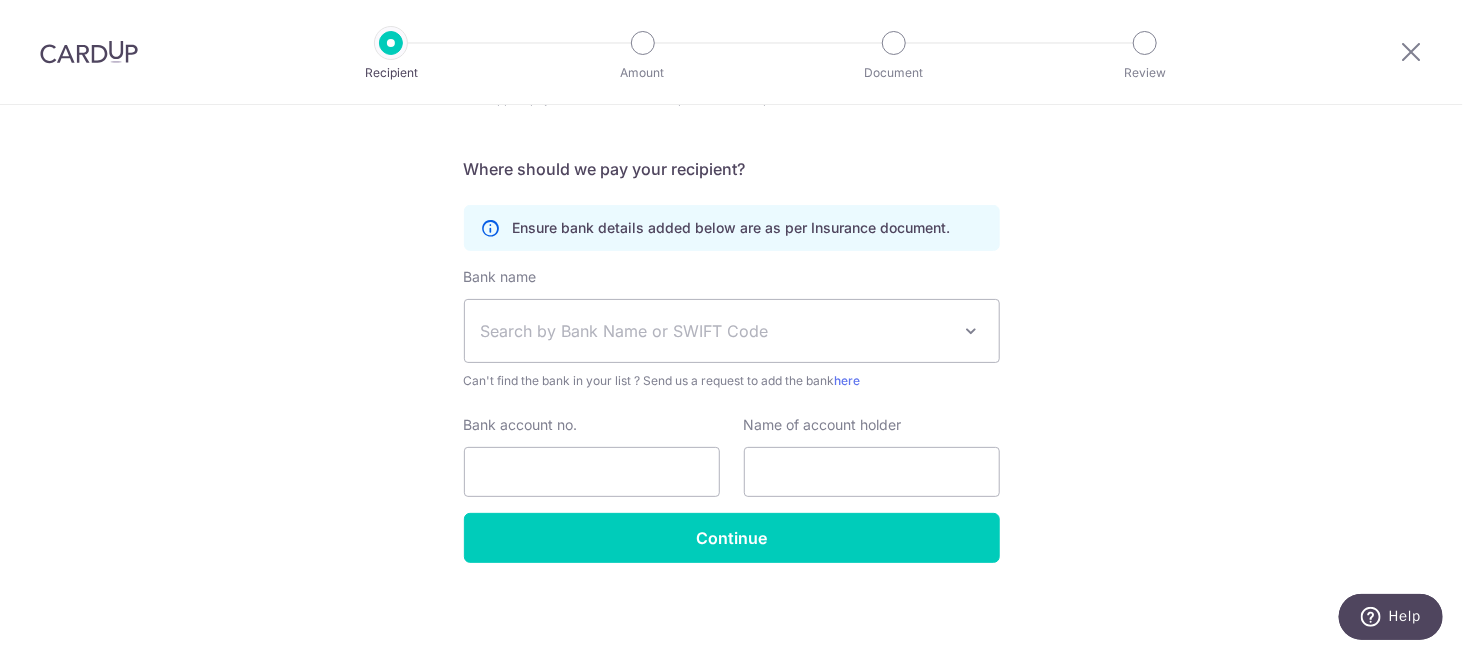 scroll, scrollTop: 0, scrollLeft: 0, axis: both 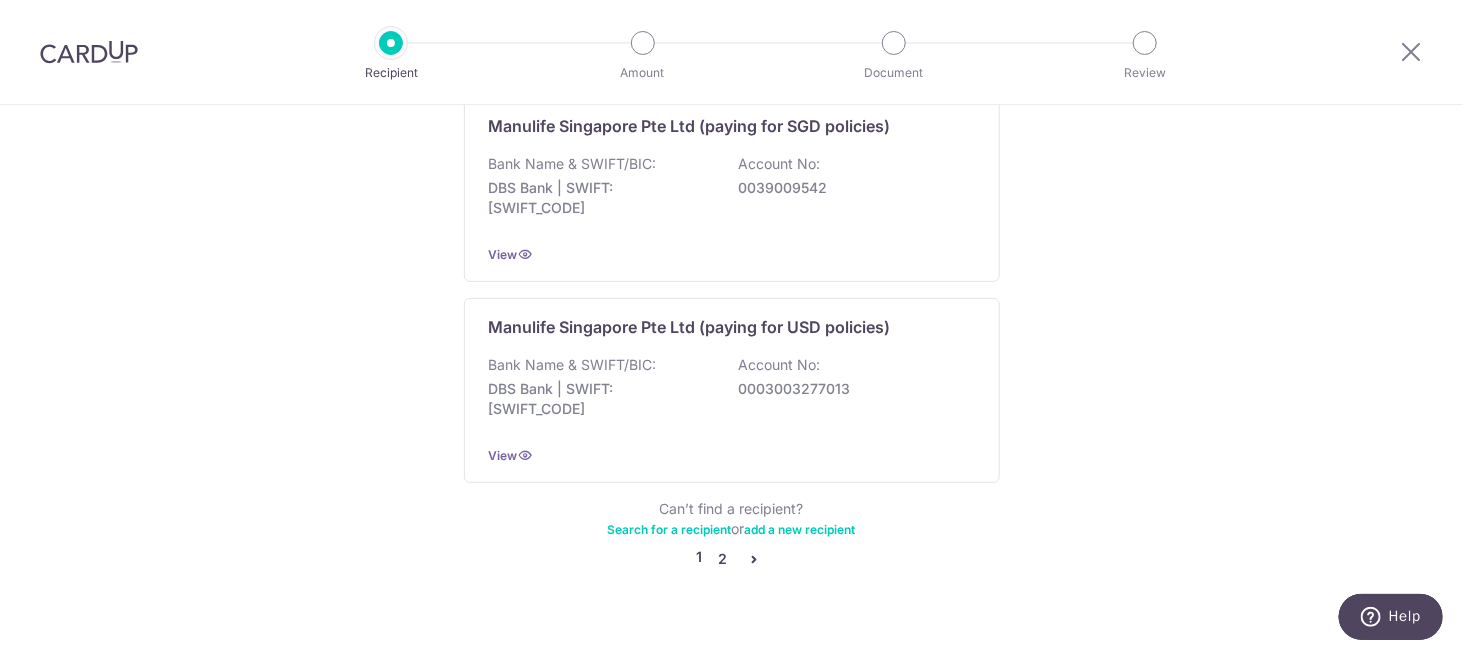 click on "2" at bounding box center [723, 559] 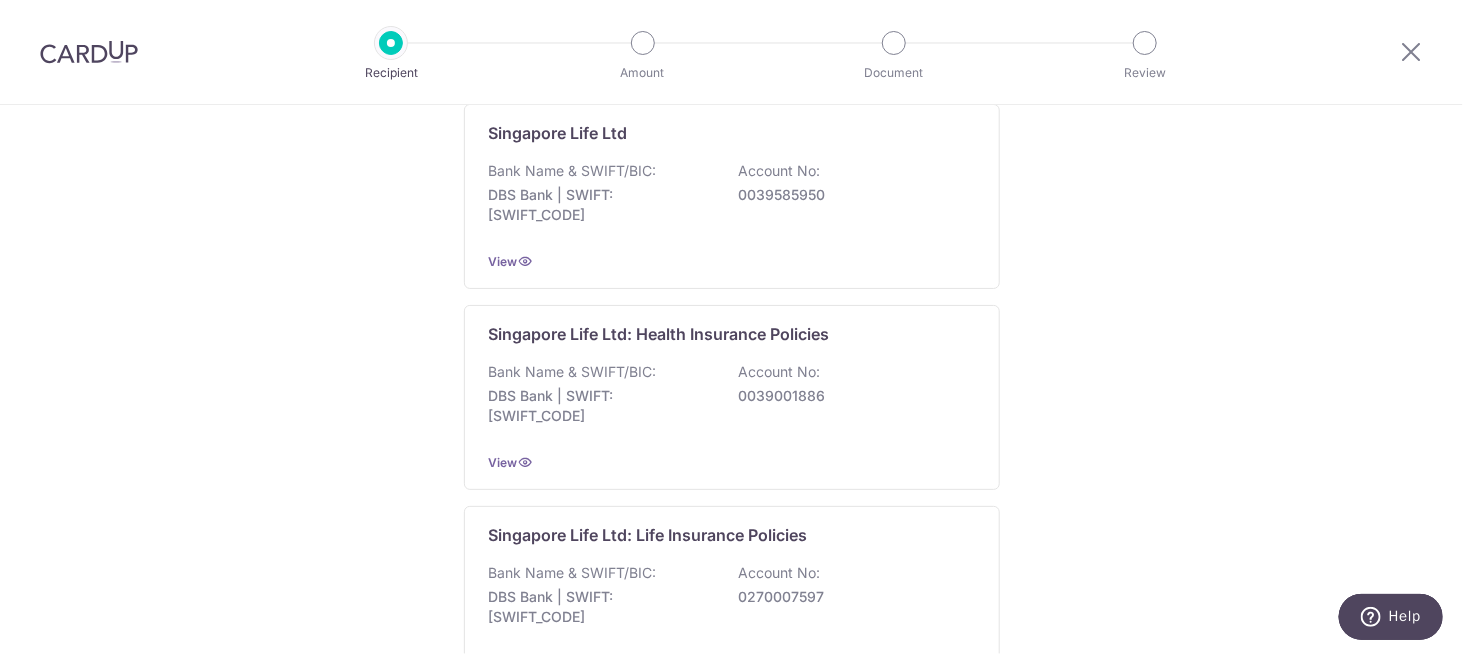 scroll, scrollTop: 773, scrollLeft: 0, axis: vertical 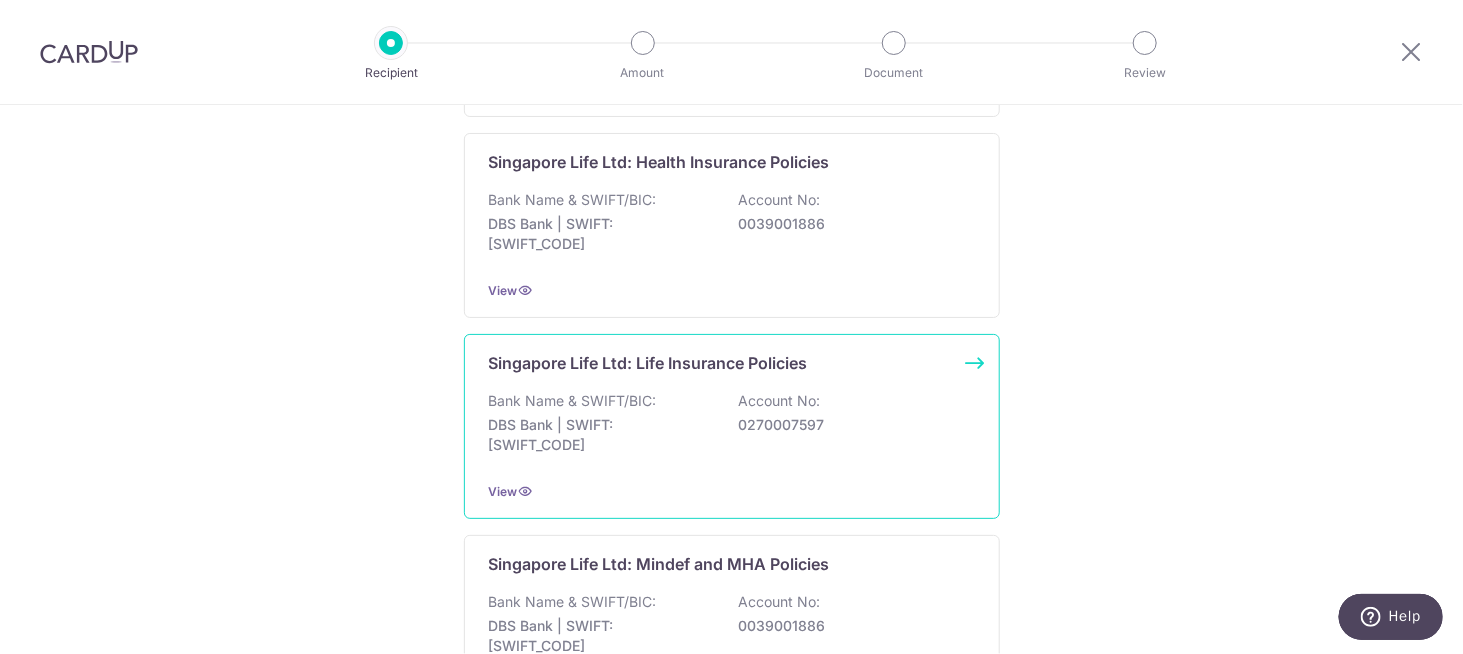 click on "Bank Name & SWIFT/BIC:
DBS Bank | SWIFT: DBSSSGSGXXX
Account No:
0270007597" at bounding box center [732, 428] 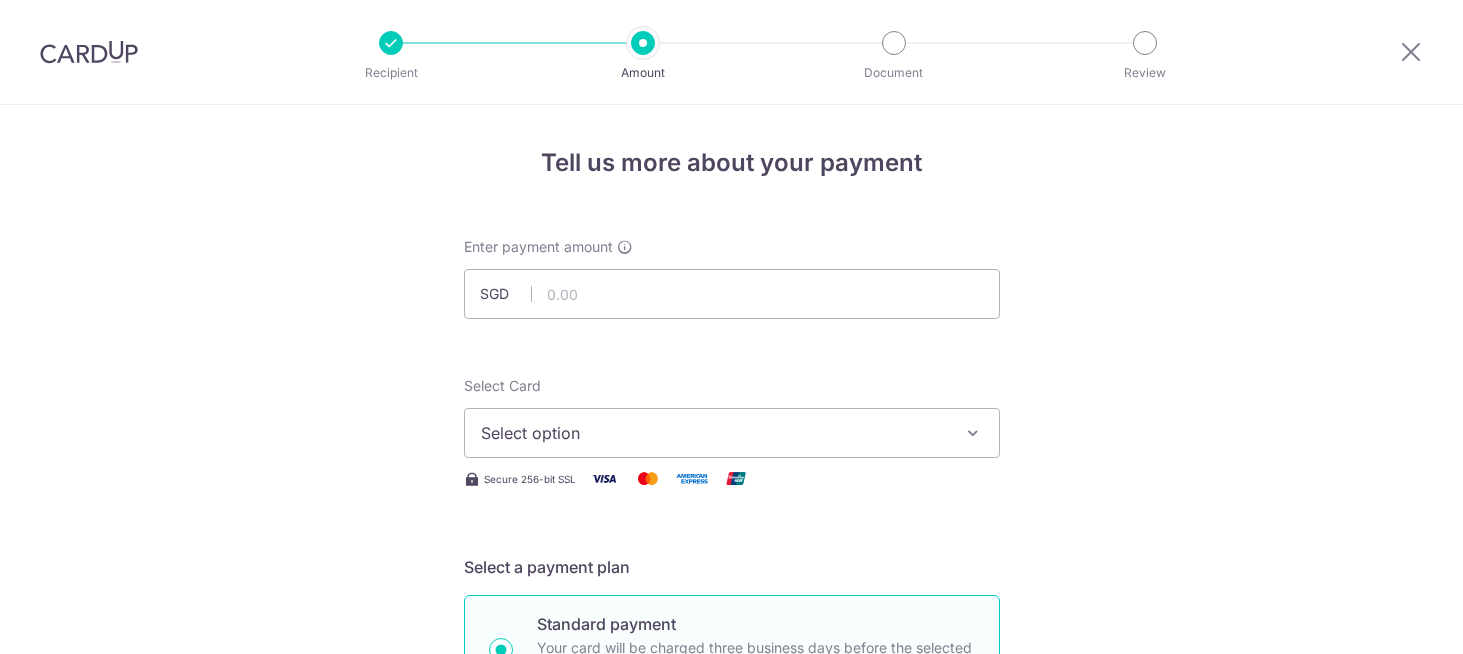 scroll, scrollTop: 0, scrollLeft: 0, axis: both 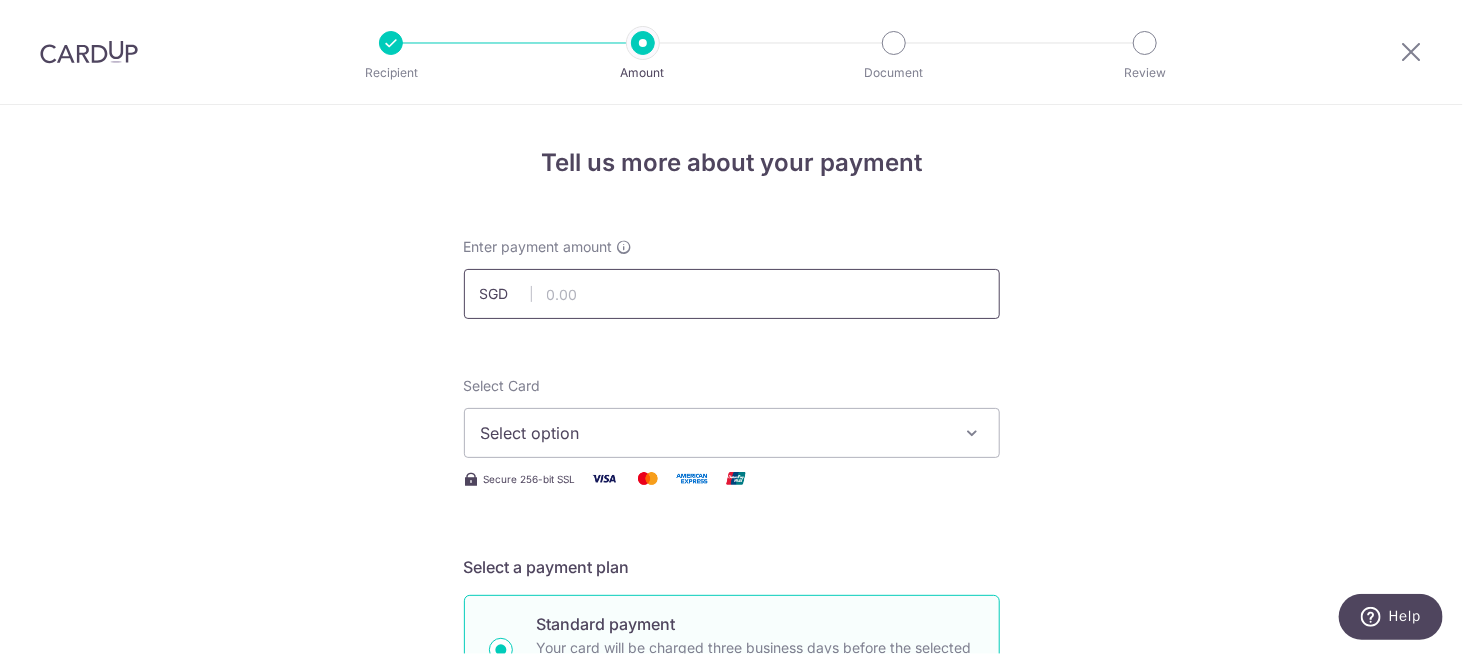 click at bounding box center [732, 294] 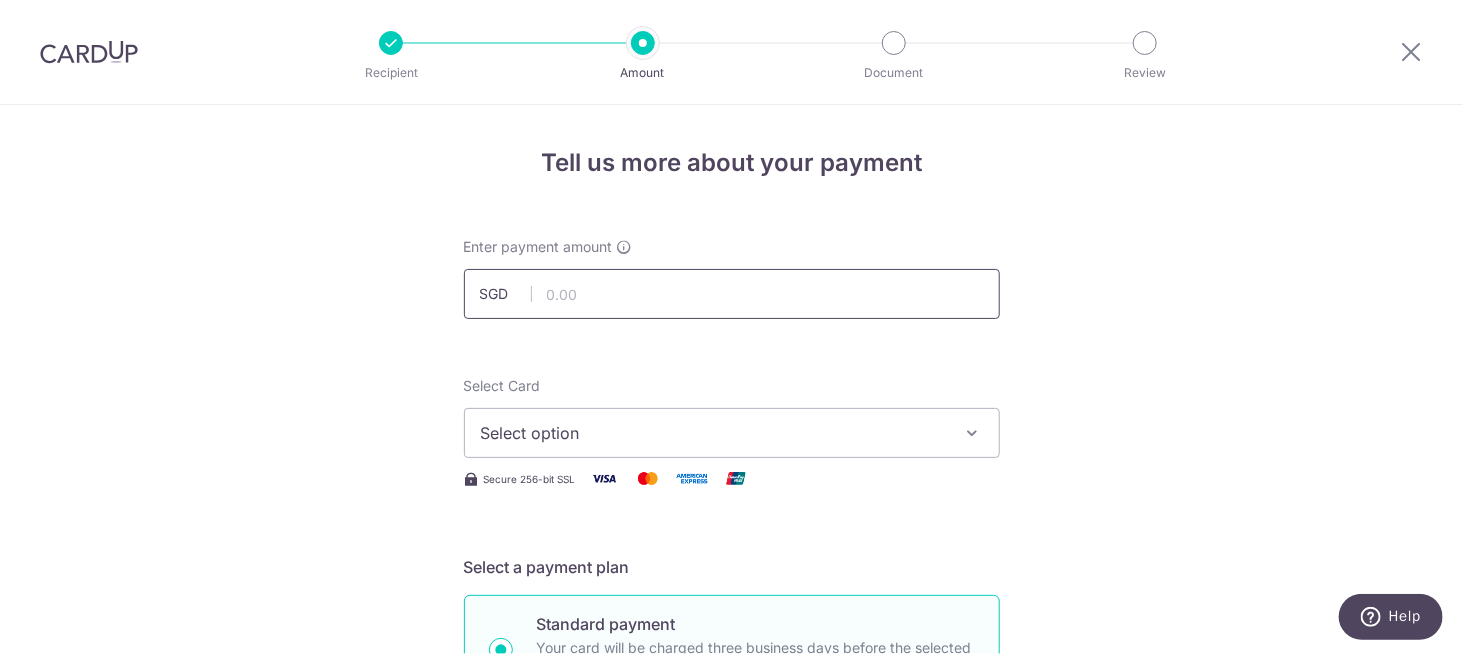 click at bounding box center (732, 294) 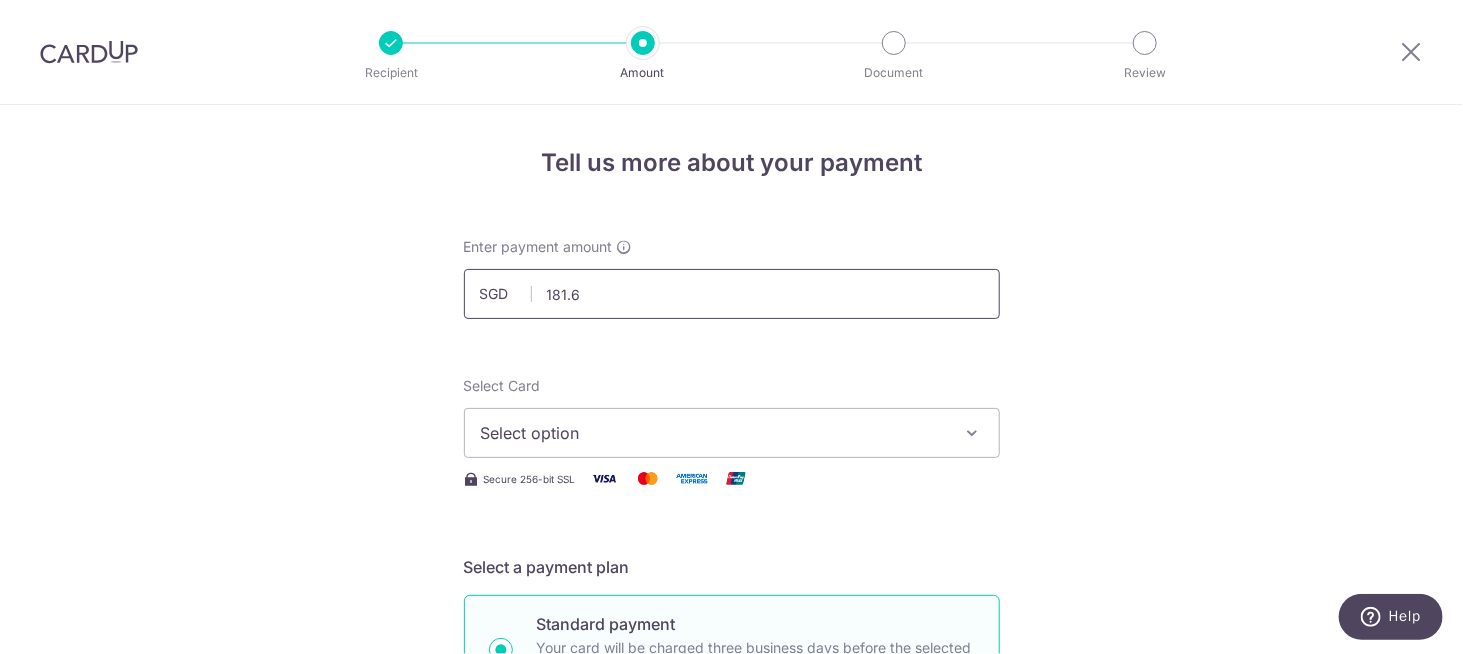type on "181.67" 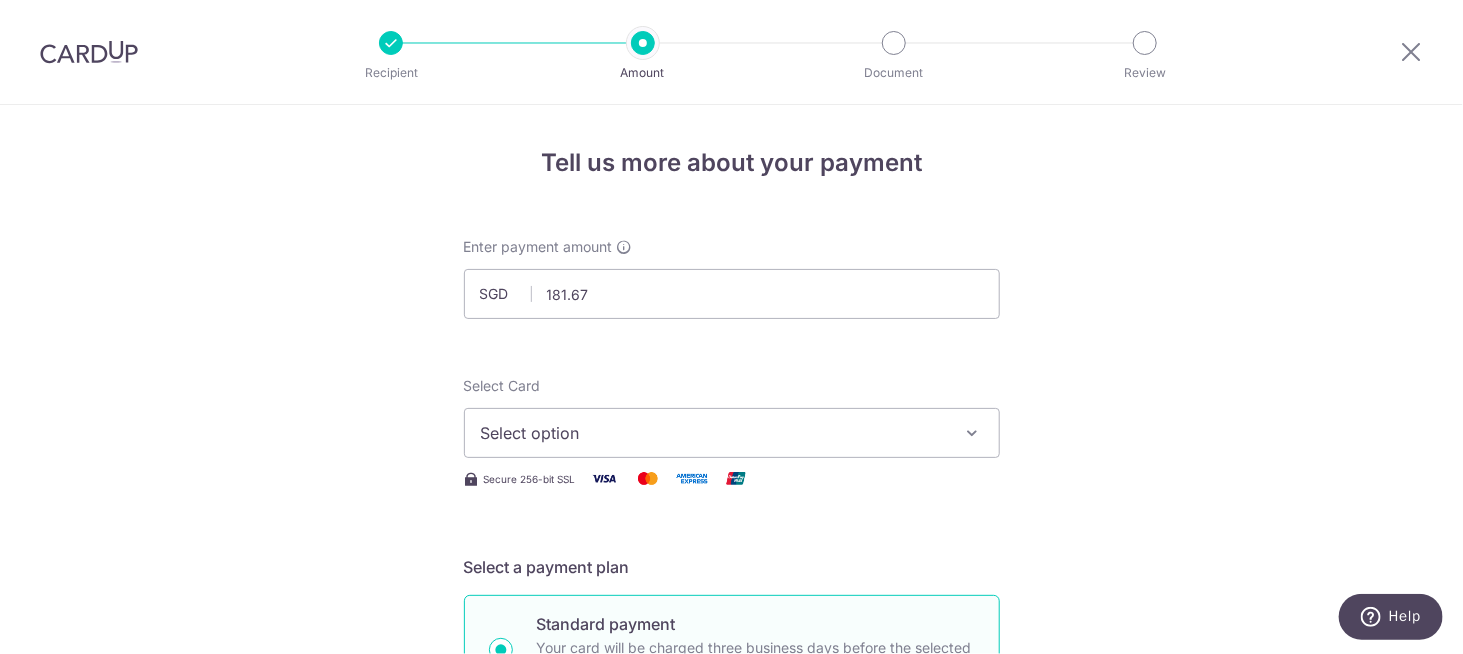 click on "Select option" at bounding box center [714, 433] 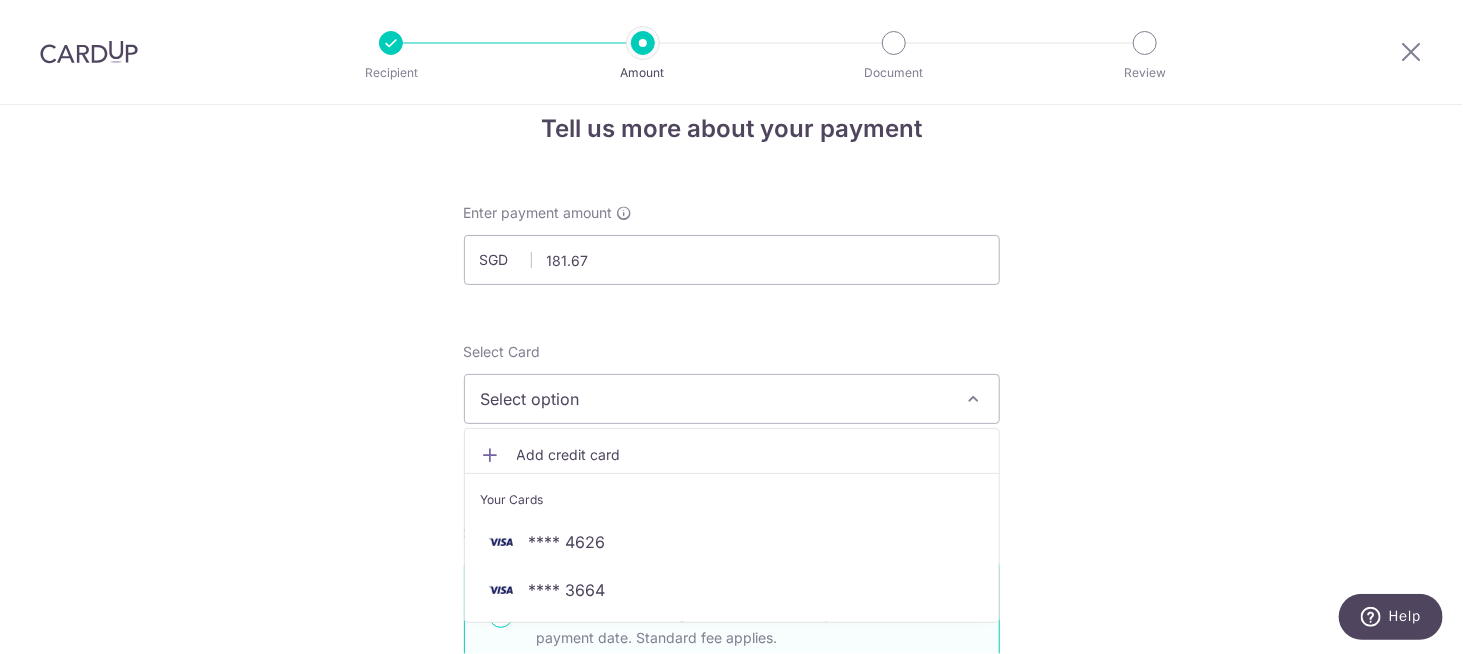 scroll, scrollTop: 100, scrollLeft: 0, axis: vertical 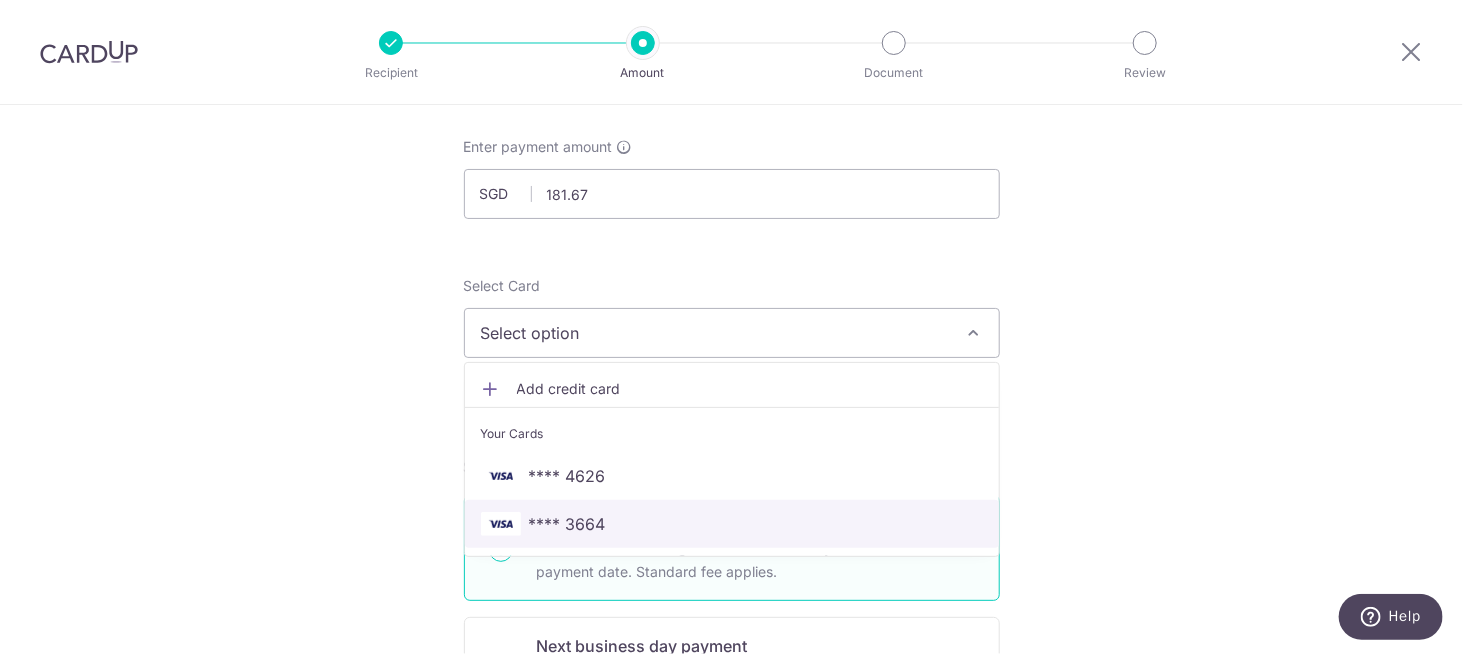 click on "**** 3664" at bounding box center (732, 524) 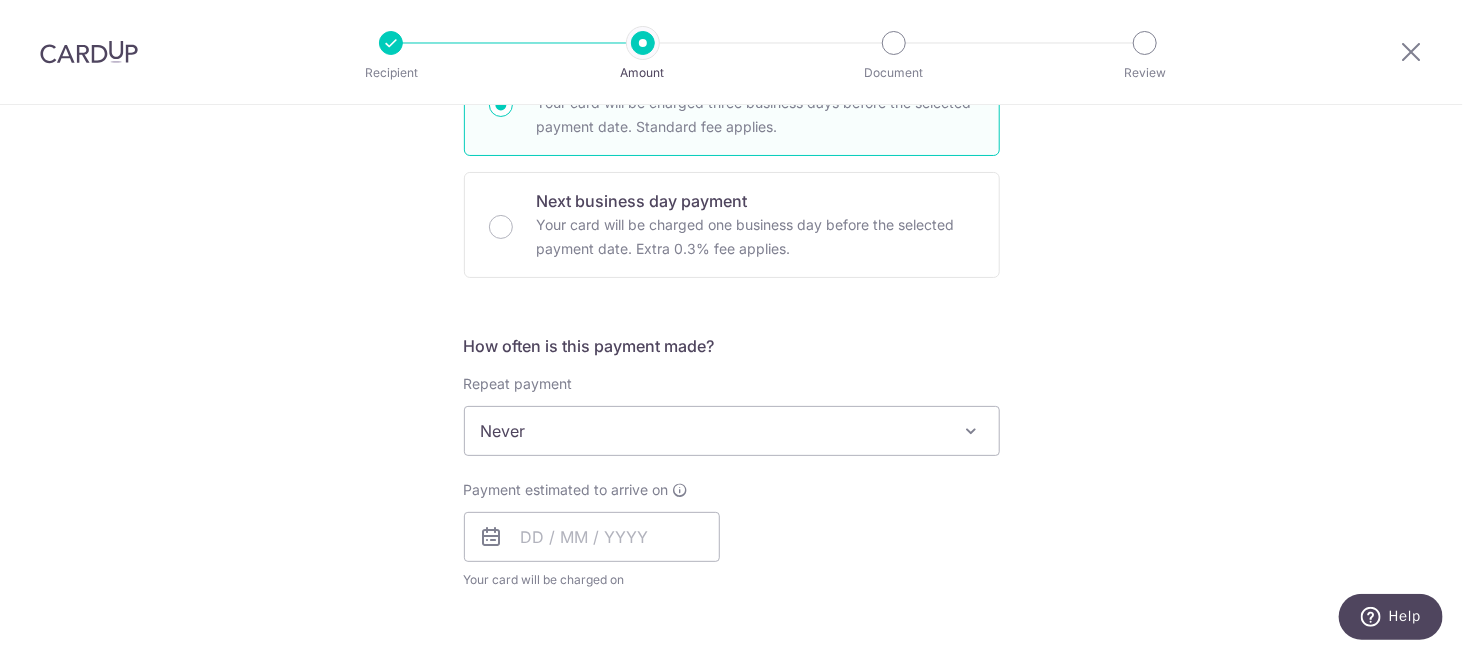 scroll, scrollTop: 600, scrollLeft: 0, axis: vertical 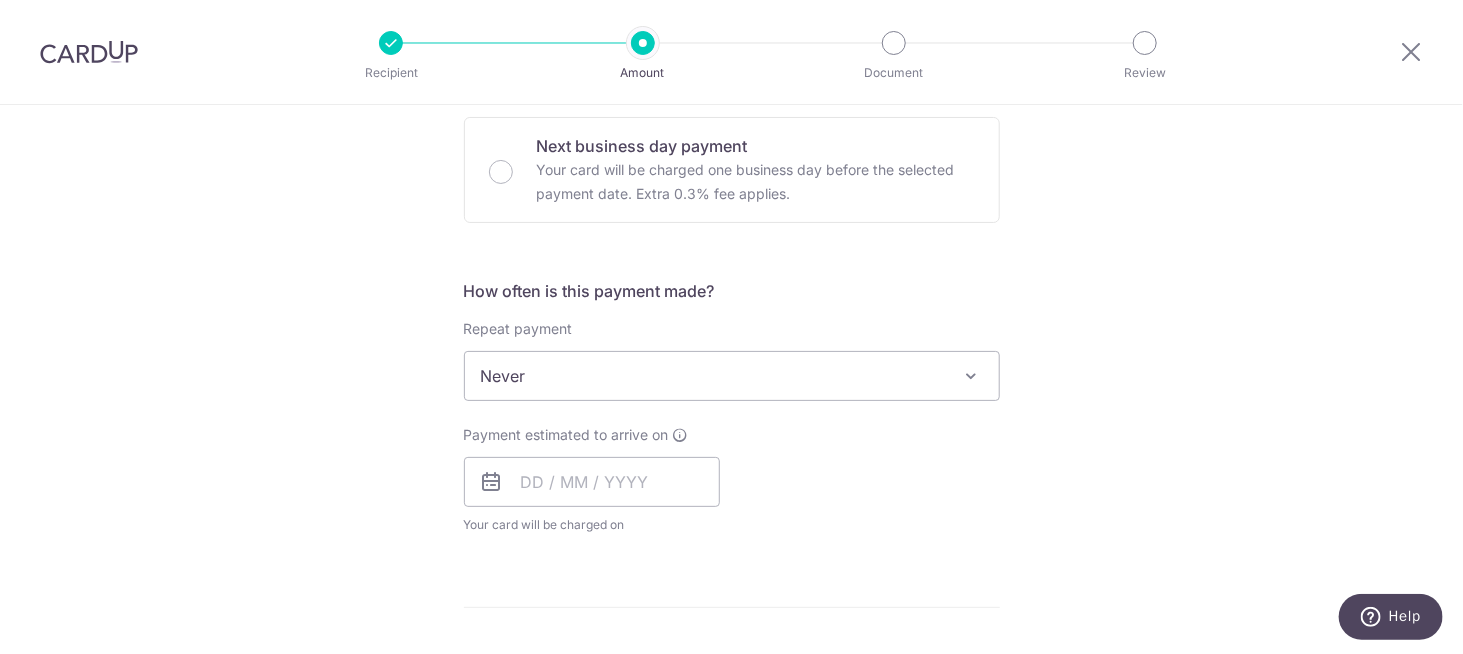click on "Never" at bounding box center (732, 376) 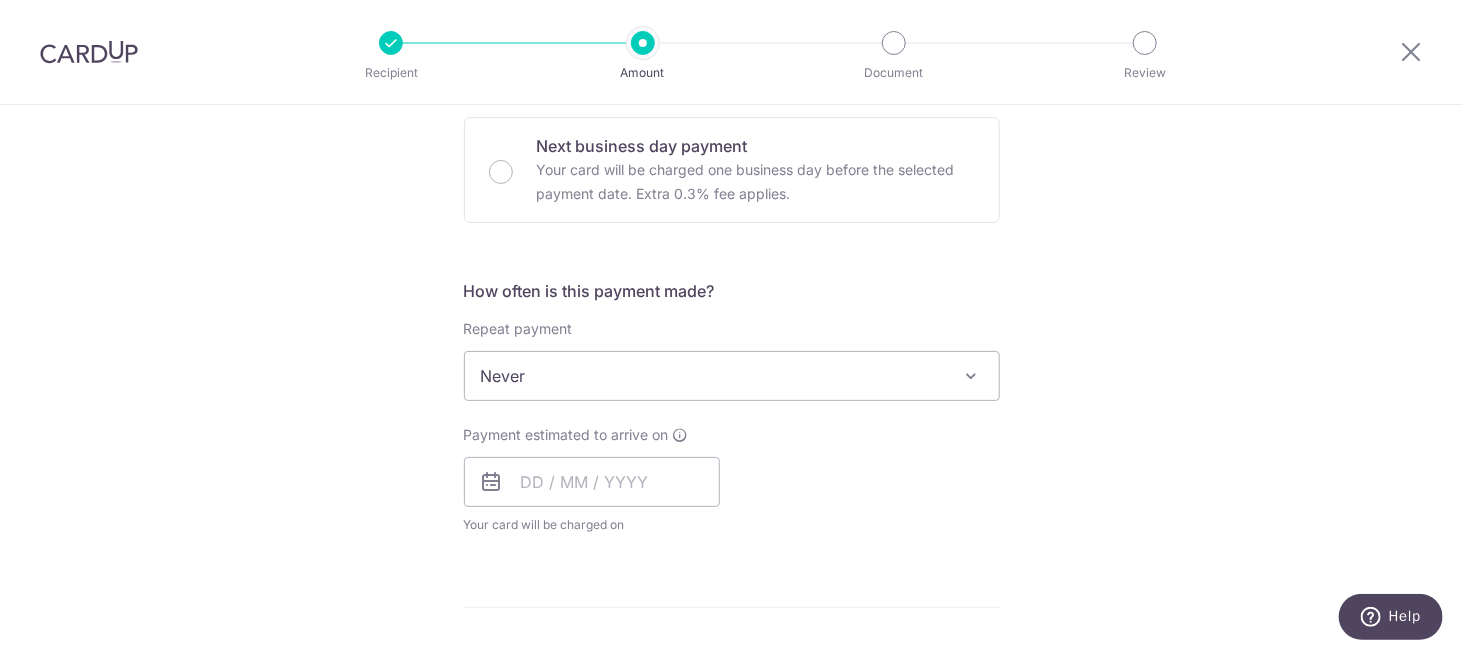 drag, startPoint x: 936, startPoint y: 373, endPoint x: 1106, endPoint y: 384, distance: 170.35551 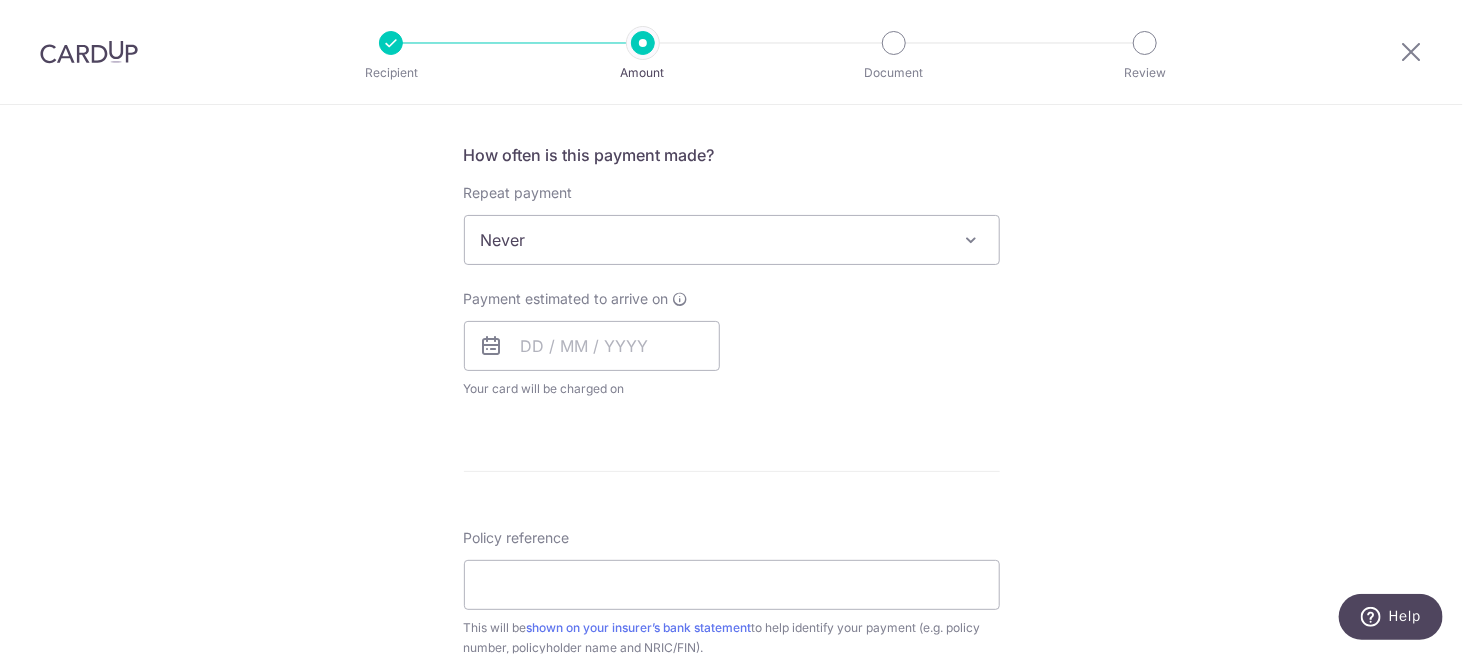 scroll, scrollTop: 800, scrollLeft: 0, axis: vertical 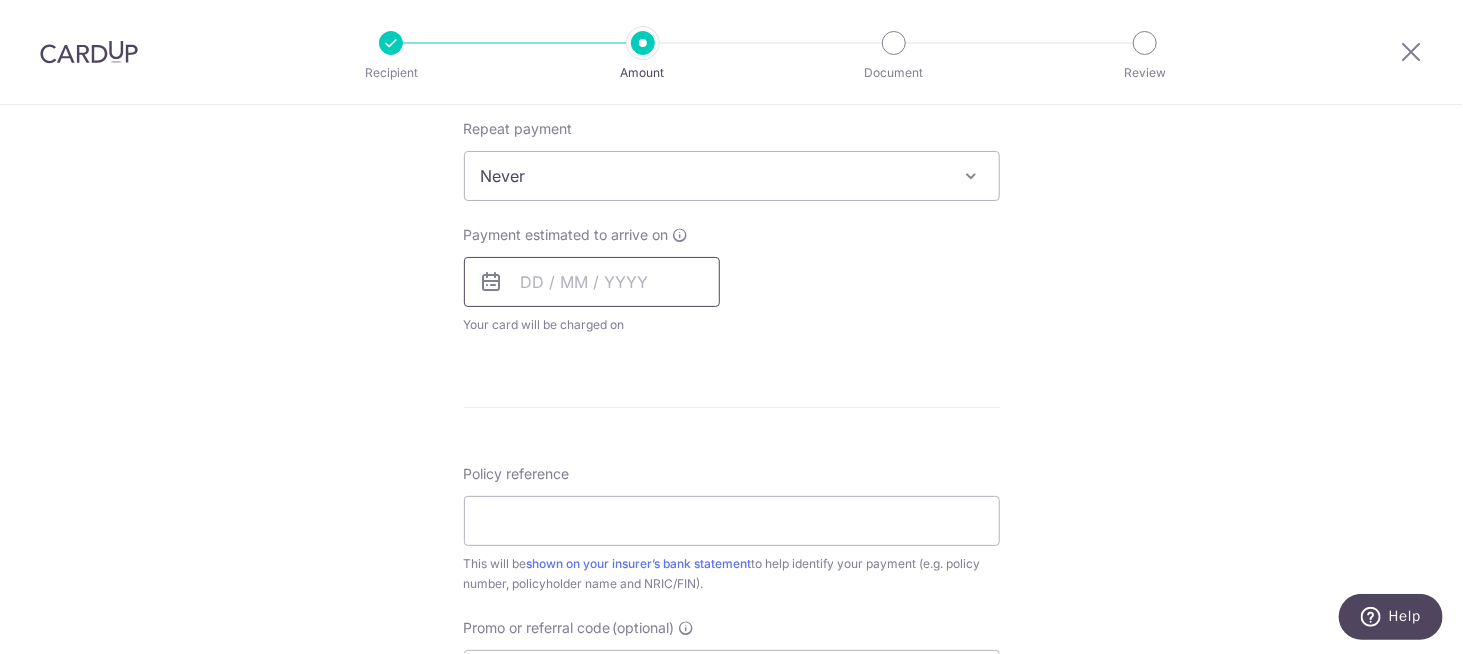 click at bounding box center [592, 282] 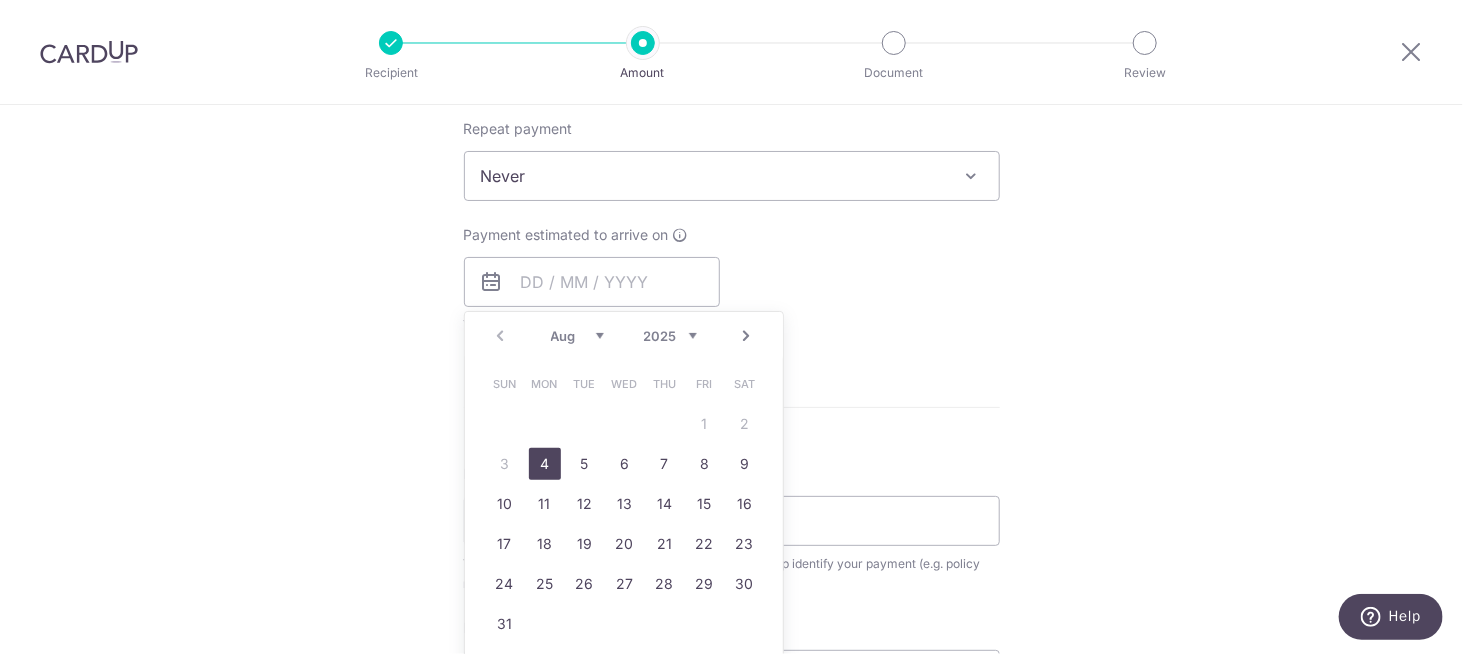 click on "4" at bounding box center (545, 464) 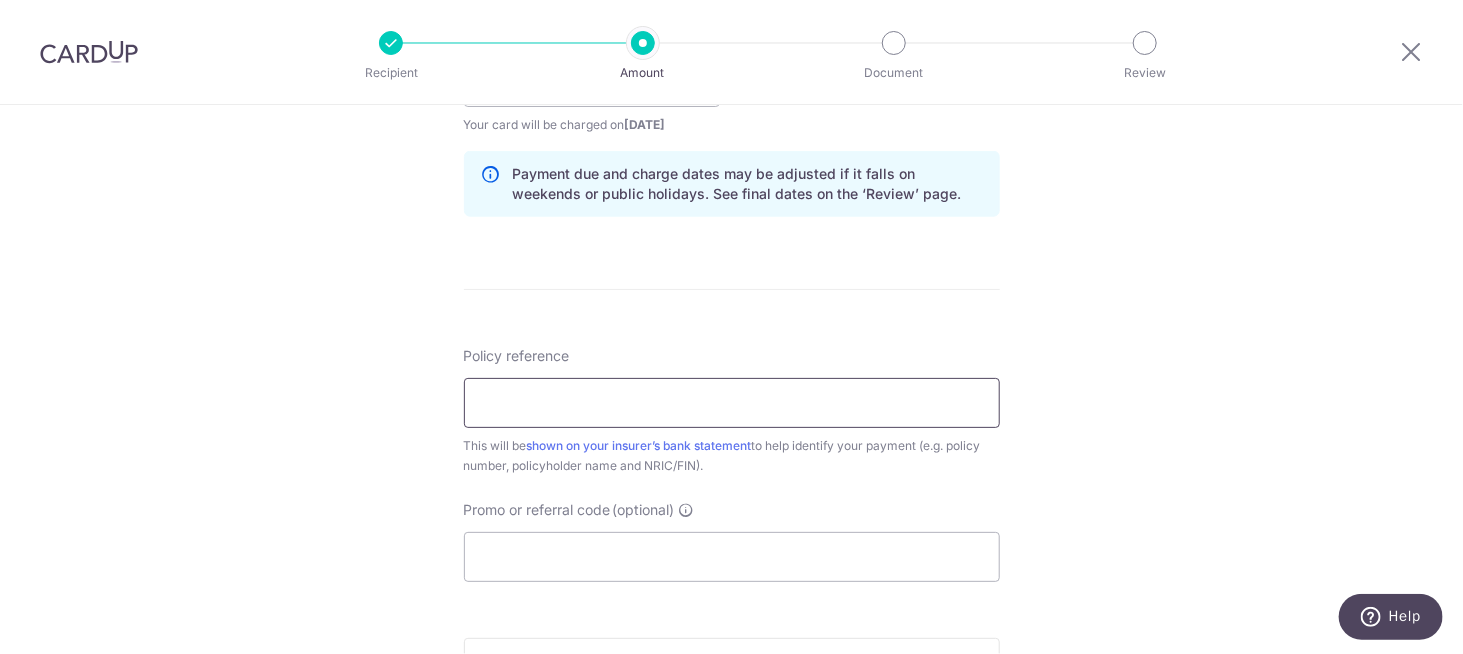 scroll, scrollTop: 1200, scrollLeft: 0, axis: vertical 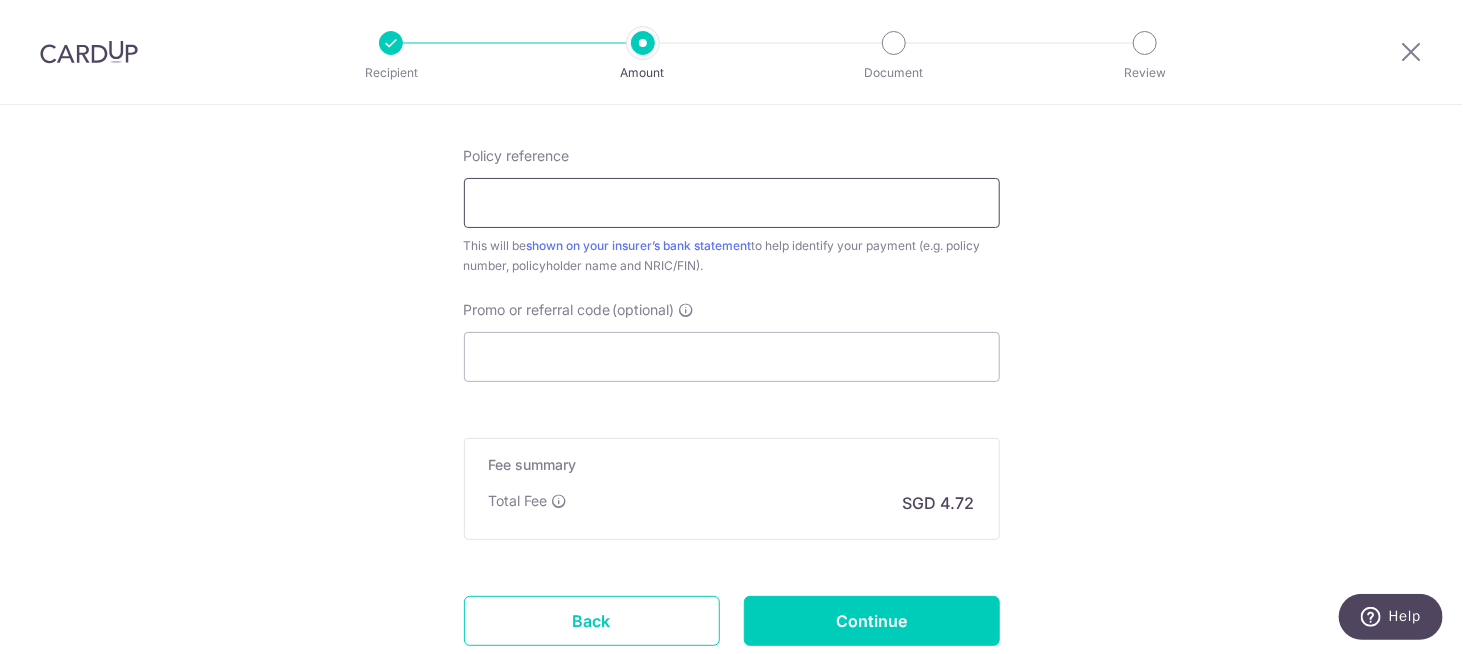 click on "Policy reference" at bounding box center [732, 203] 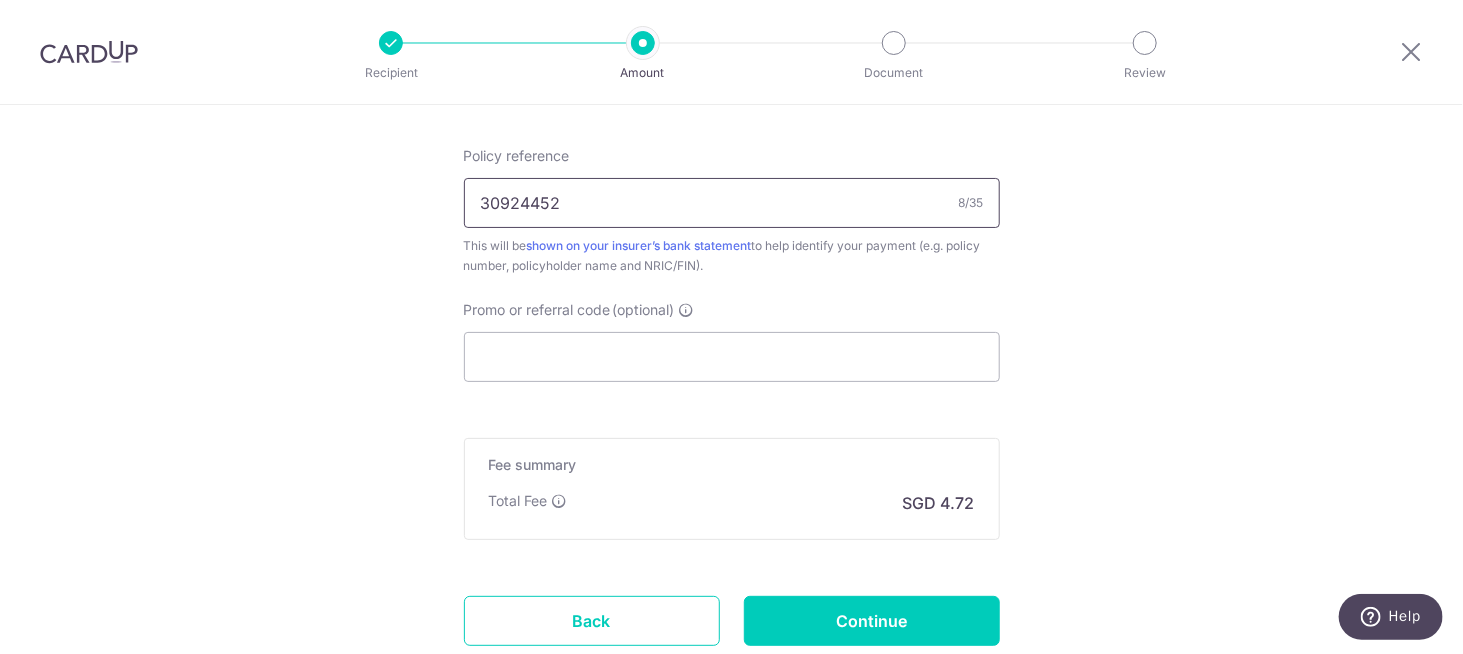 type on "30924452" 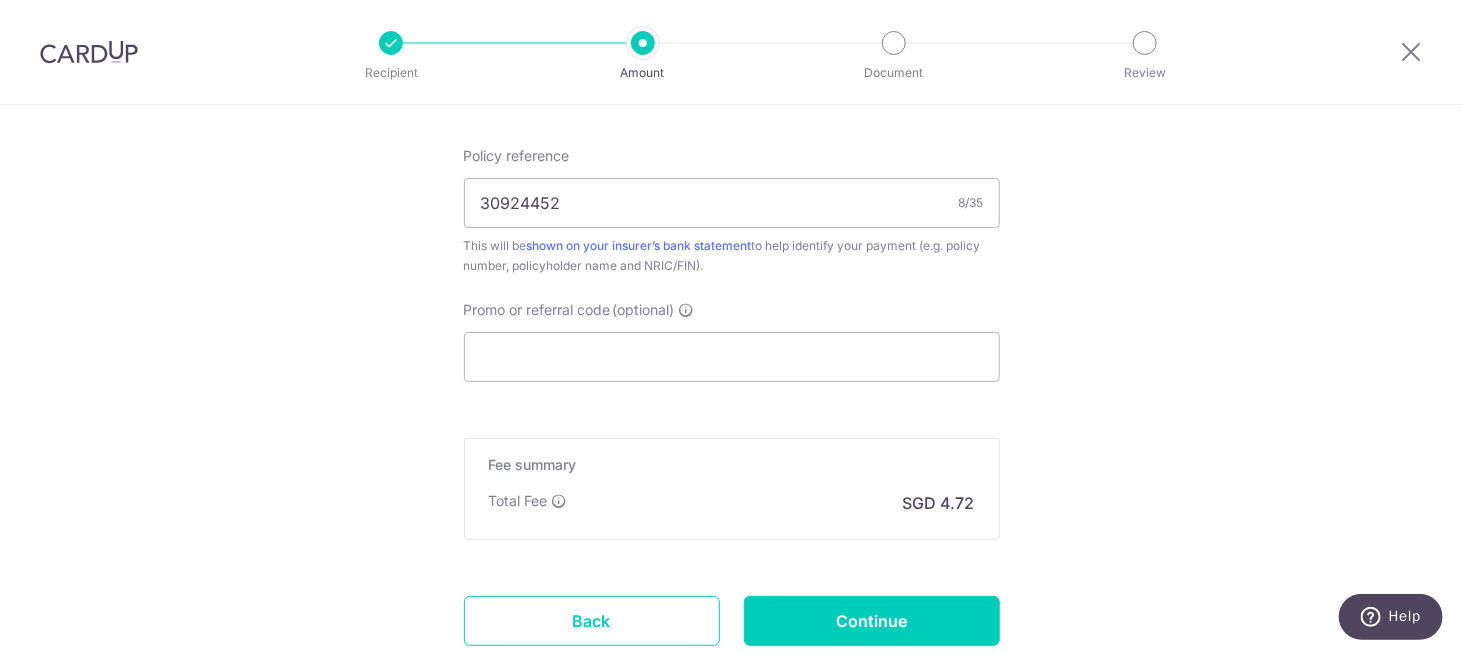 click on "Tell us more about your payment
Enter payment amount
SGD
181.67
181.67
Select Card
**** 3664
Add credit card
Your Cards
**** 4626
**** 3664
Secure 256-bit SSL
Text
New card details
Card
Secure 256-bit SSL" at bounding box center (731, -150) 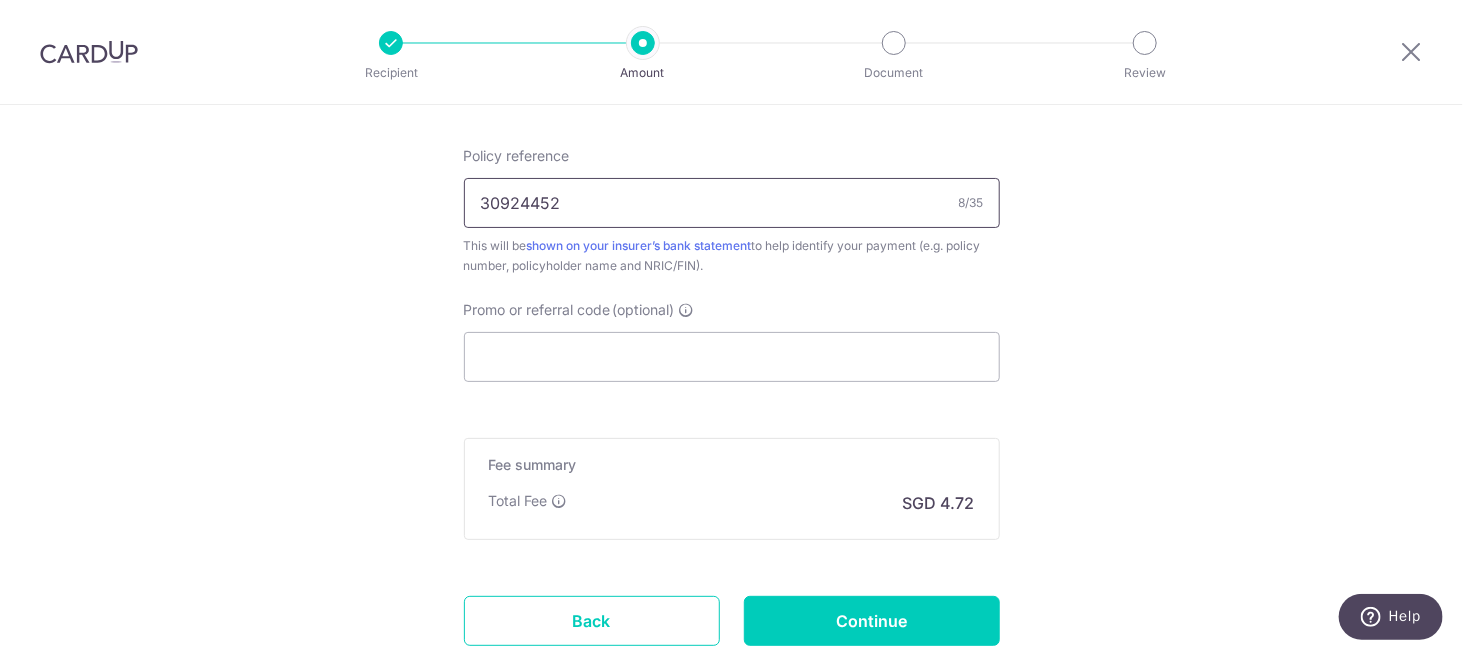 click on "30924452" at bounding box center [732, 203] 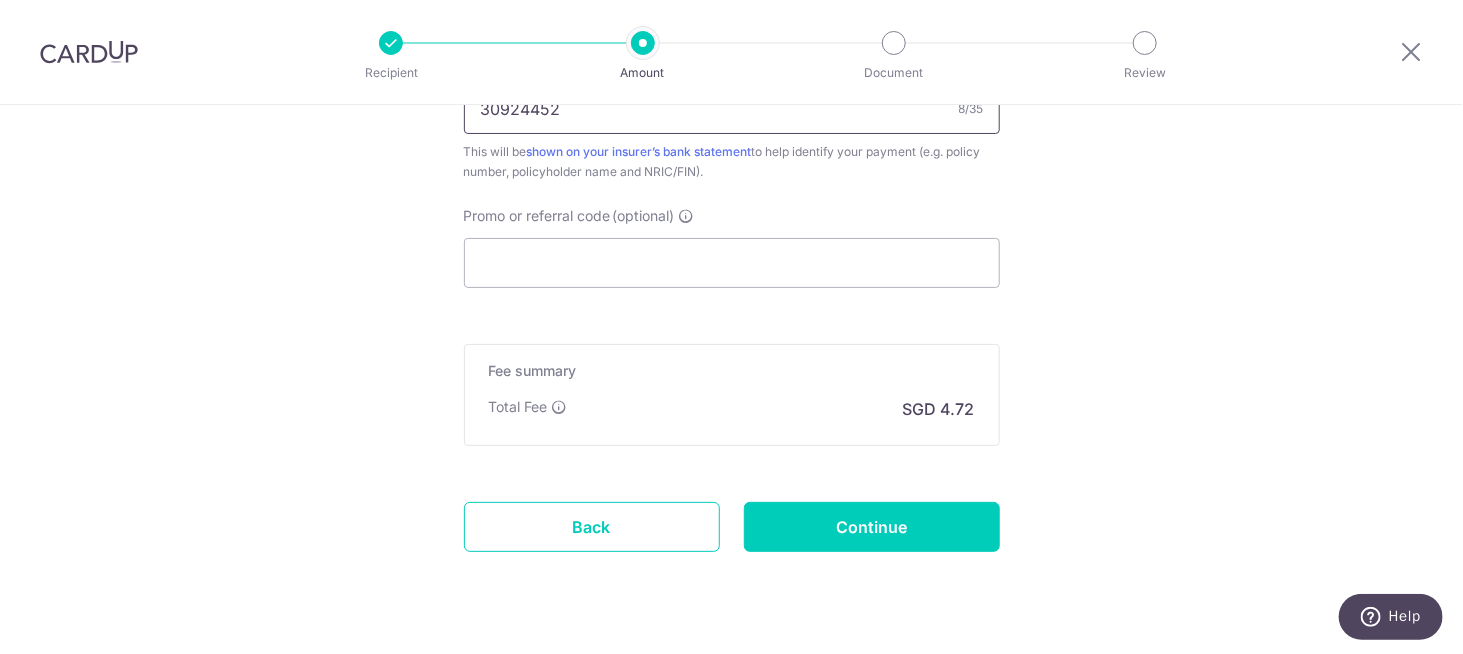 scroll, scrollTop: 1336, scrollLeft: 0, axis: vertical 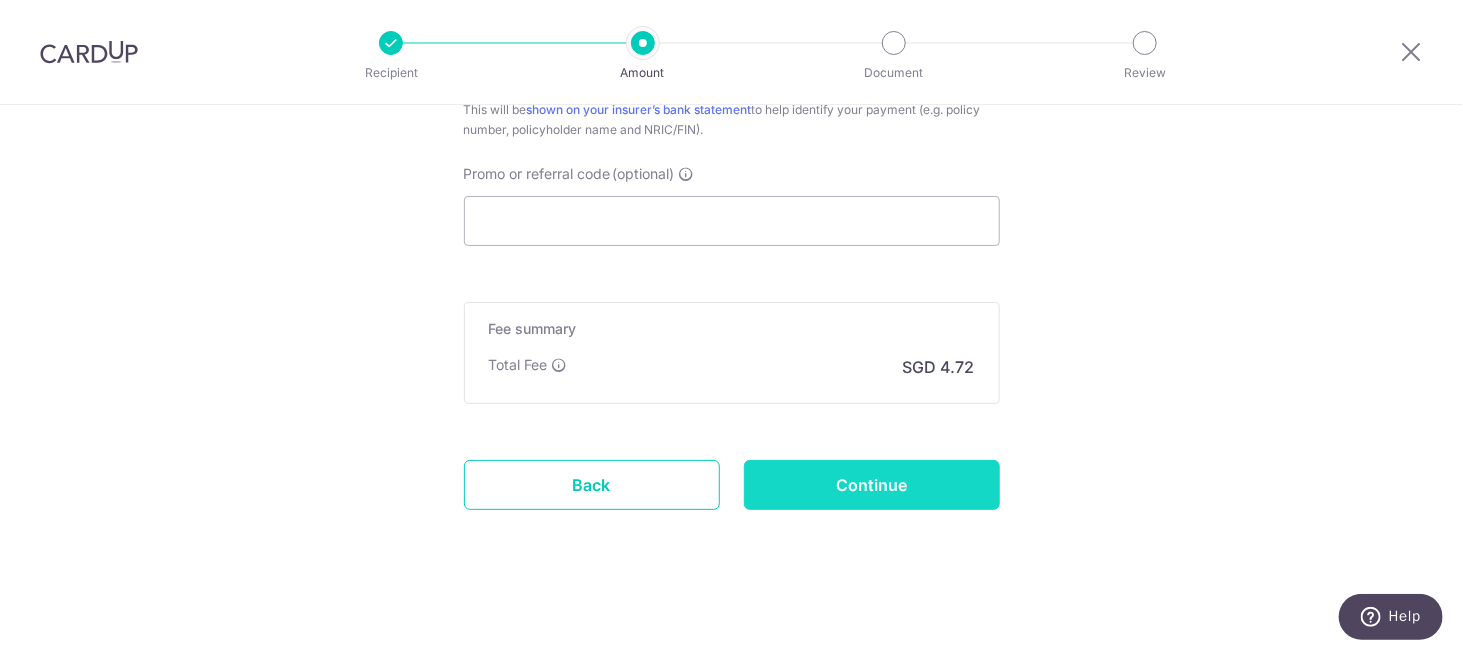 click on "Continue" at bounding box center (872, 485) 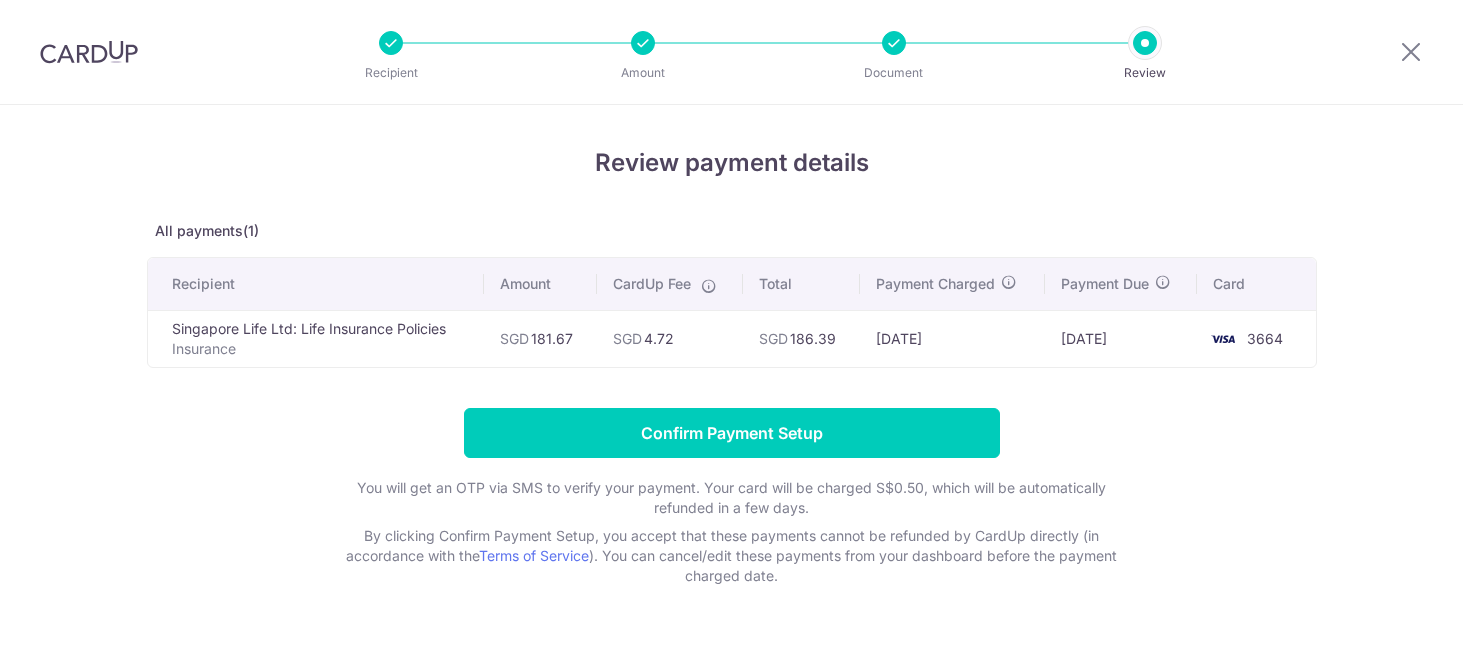 scroll, scrollTop: 0, scrollLeft: 0, axis: both 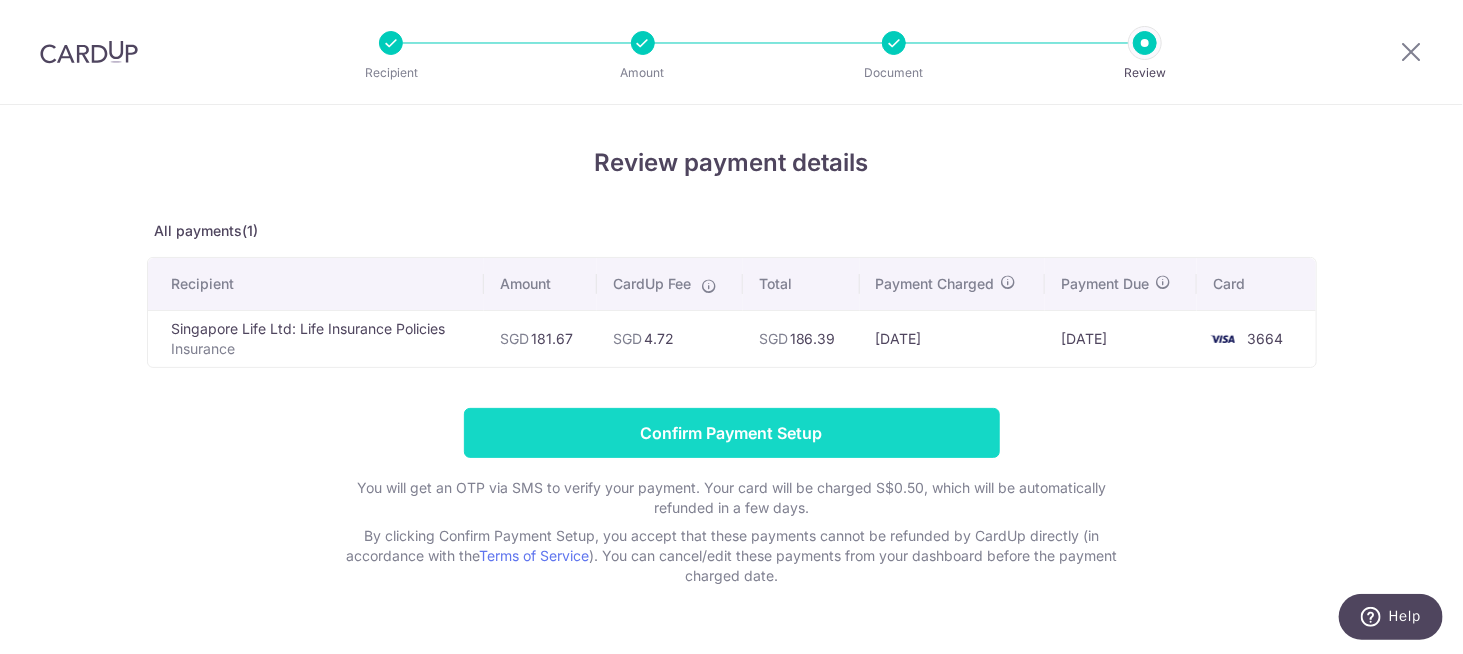 click on "Confirm Payment Setup" at bounding box center (732, 433) 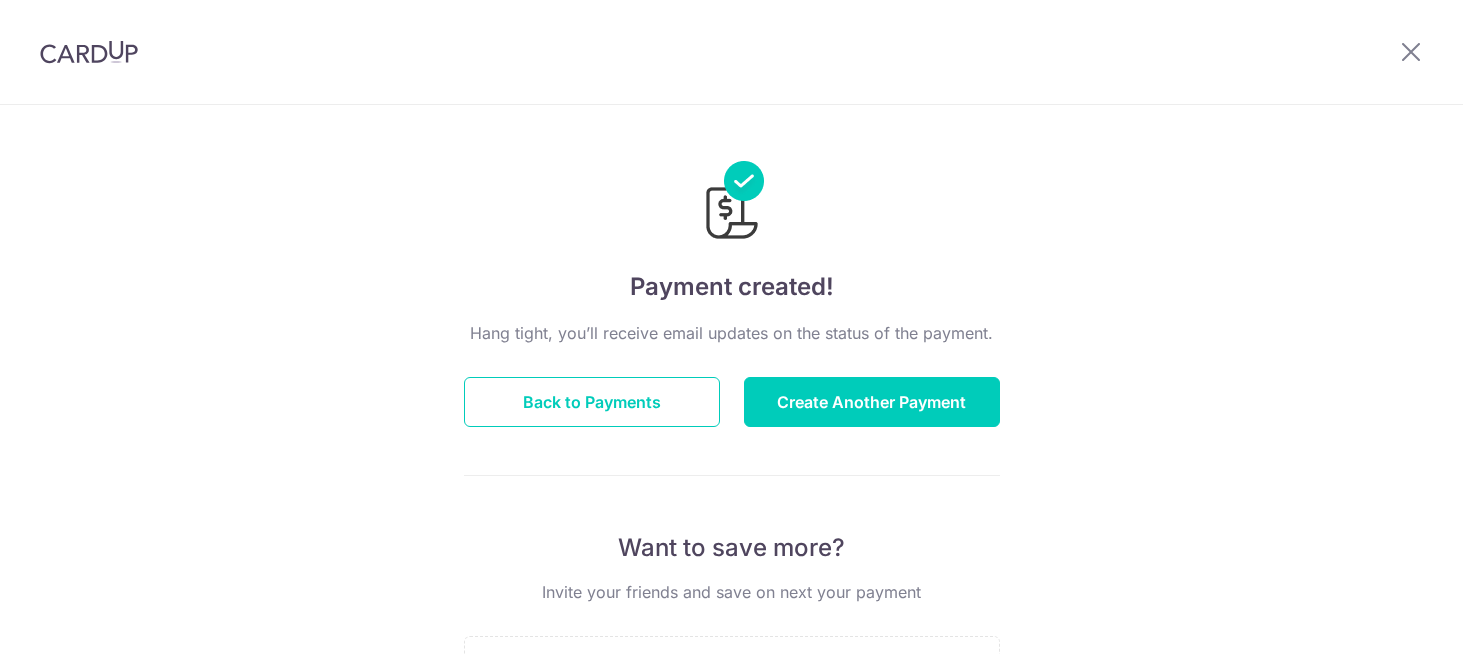 scroll, scrollTop: 0, scrollLeft: 0, axis: both 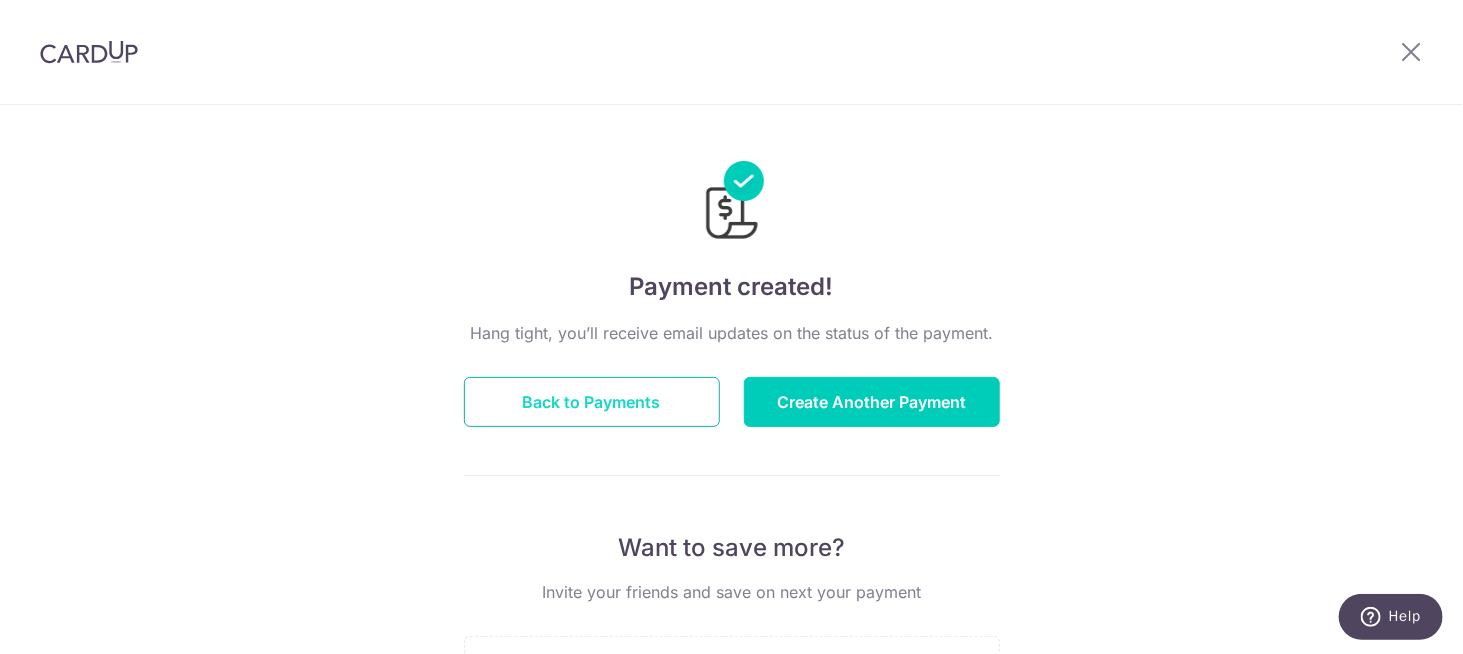 click on "Back to Payments" at bounding box center [592, 402] 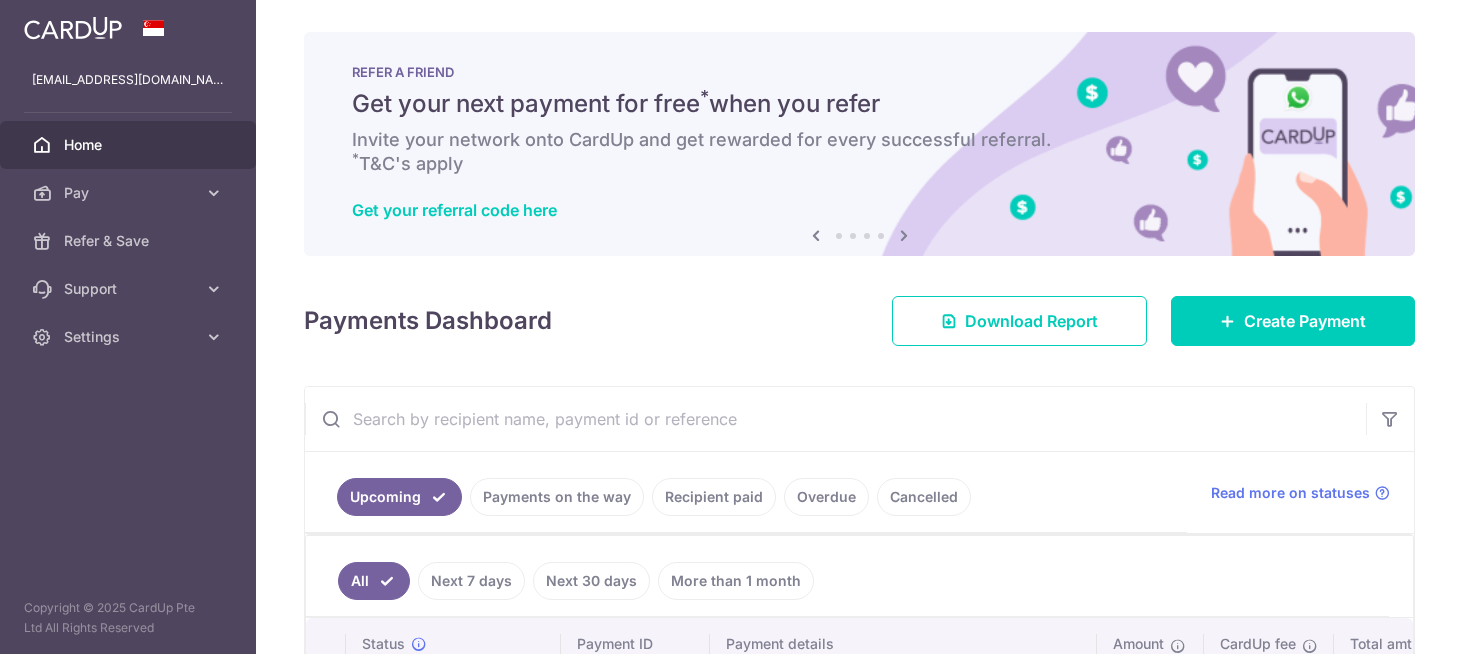 scroll, scrollTop: 0, scrollLeft: 0, axis: both 